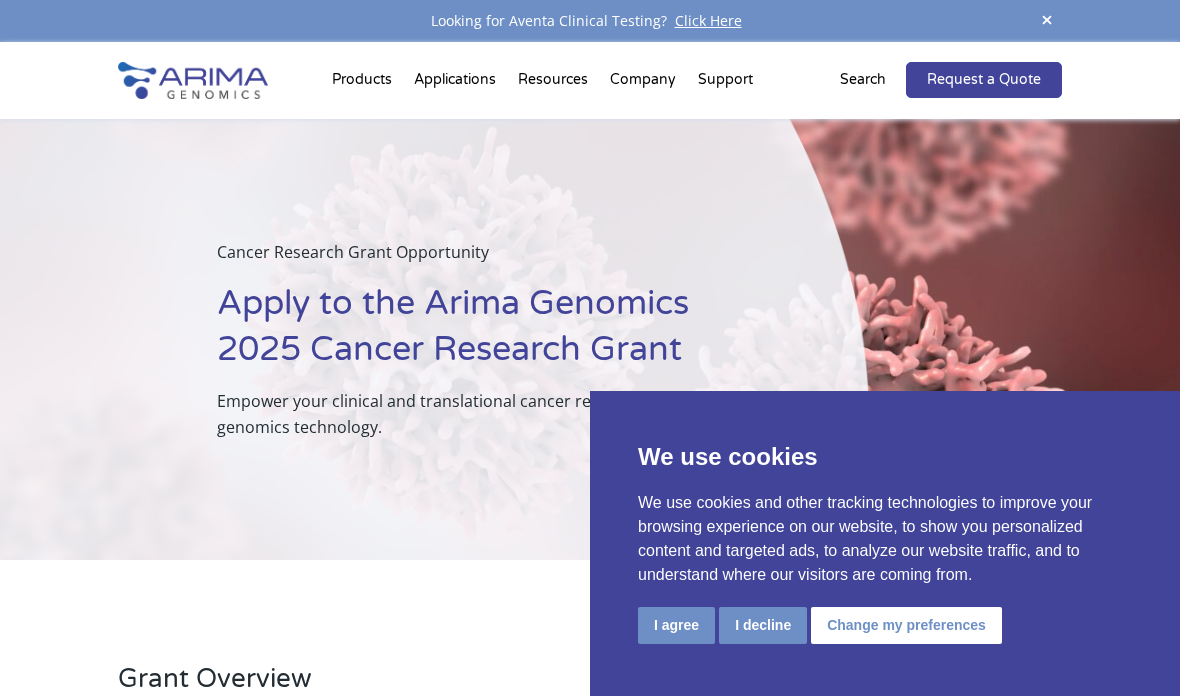 scroll, scrollTop: 0, scrollLeft: 0, axis: both 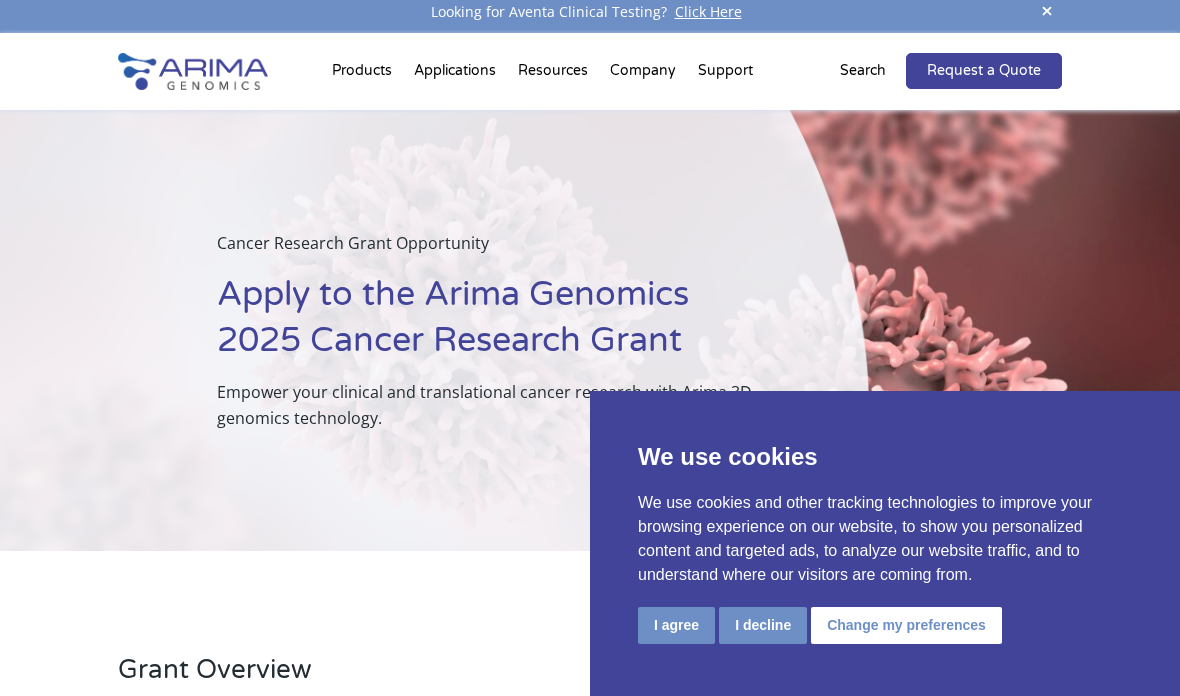 click on "I decline" at bounding box center [763, 625] 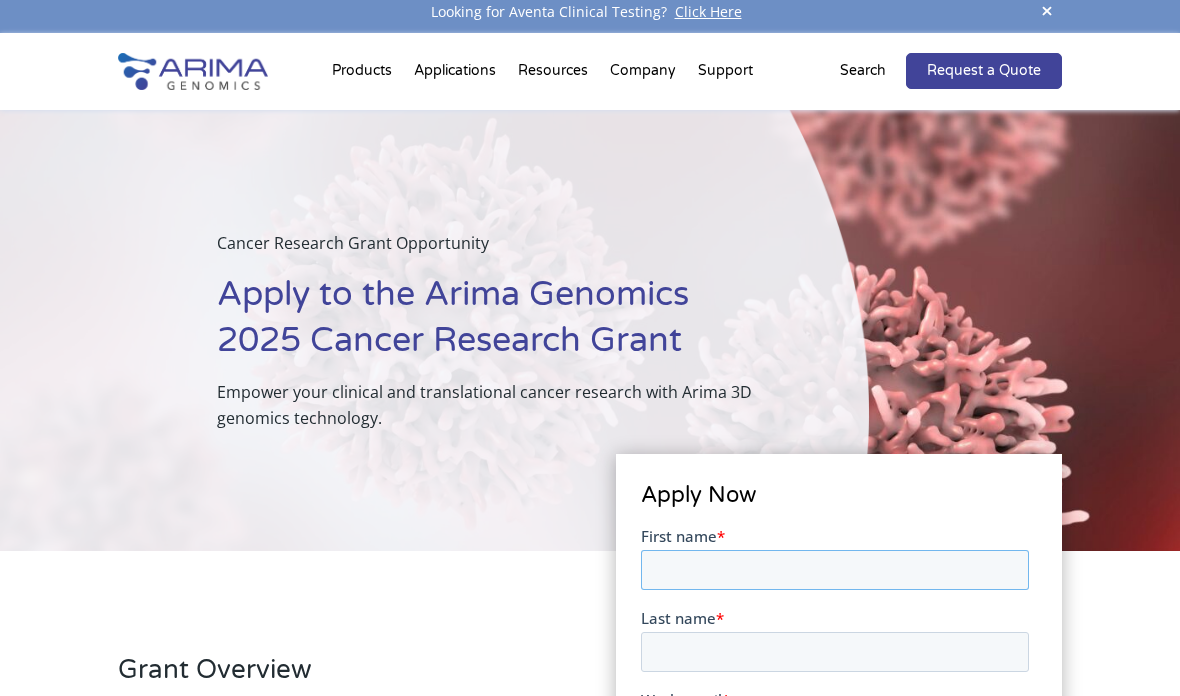 click on "First name *" at bounding box center (834, 570) 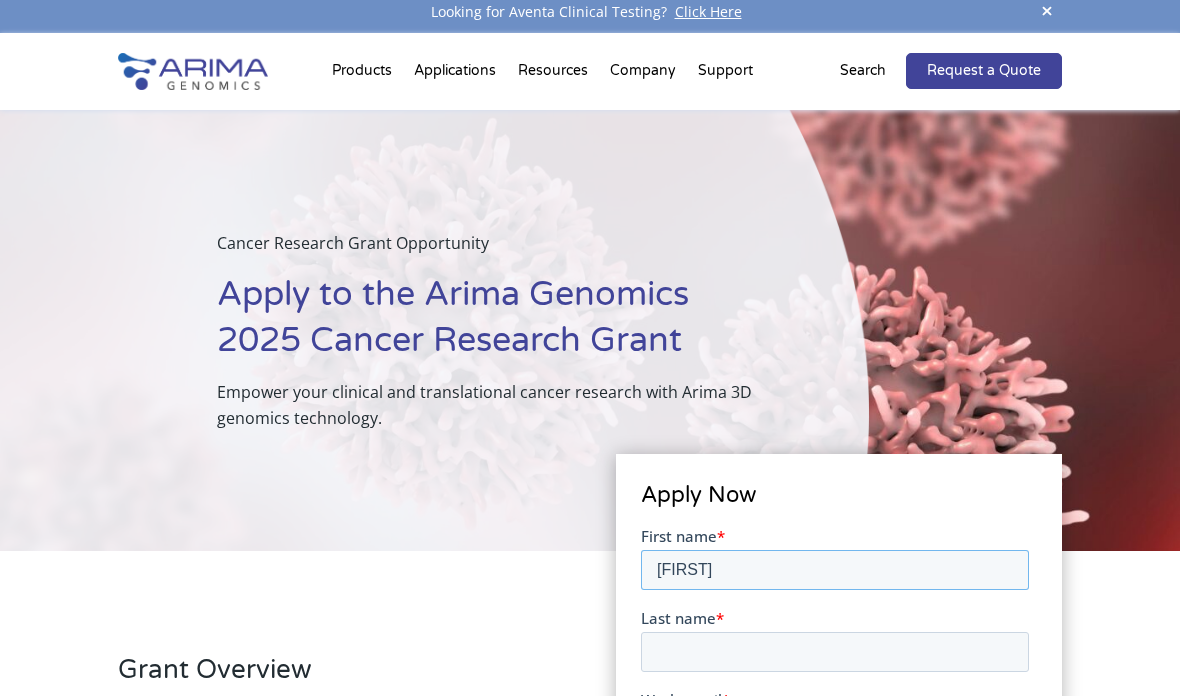 type on "[FIRST]" 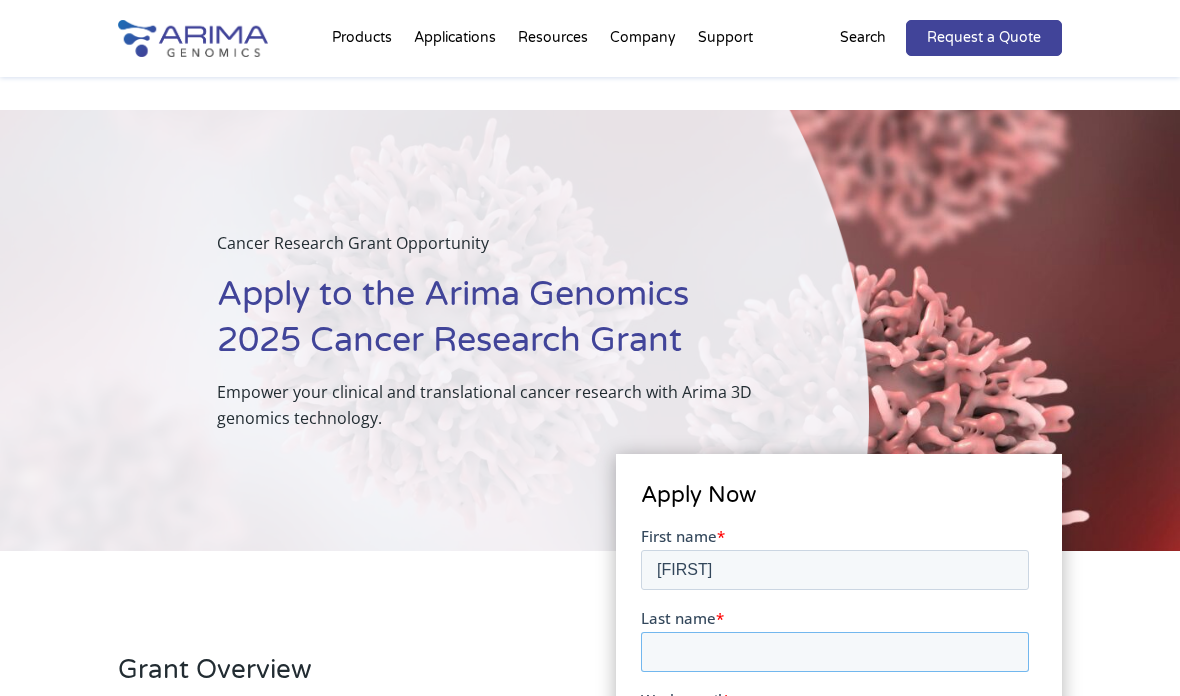 scroll, scrollTop: 216, scrollLeft: 0, axis: vertical 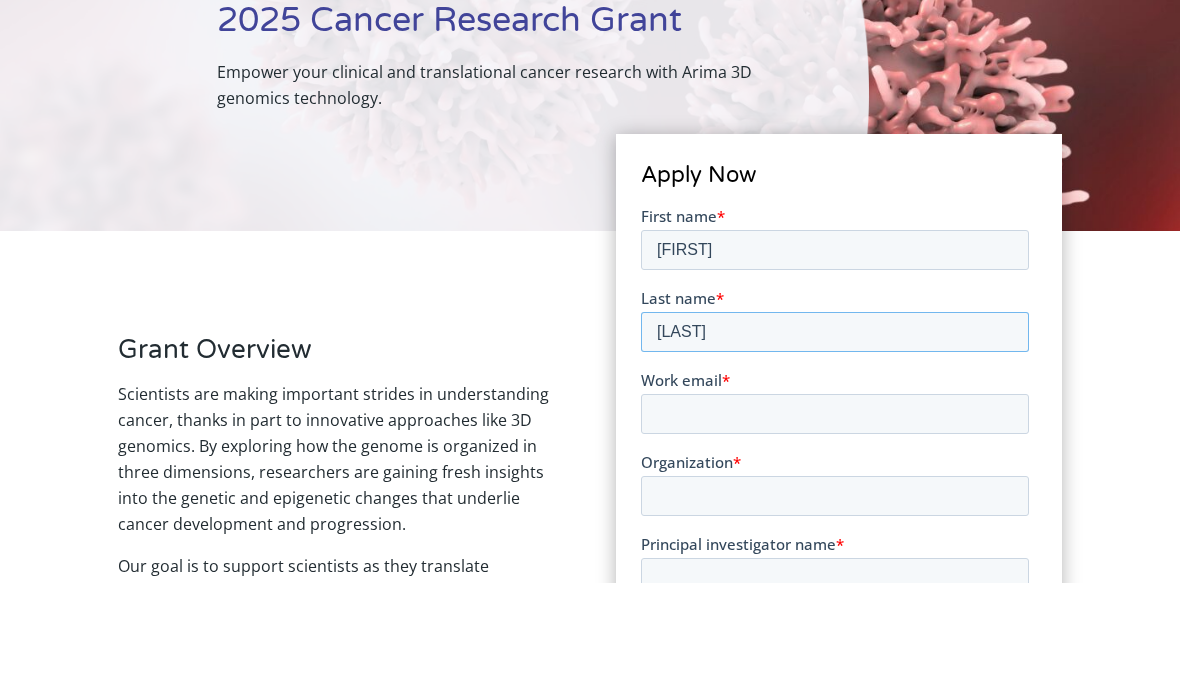 type on "[LAST]" 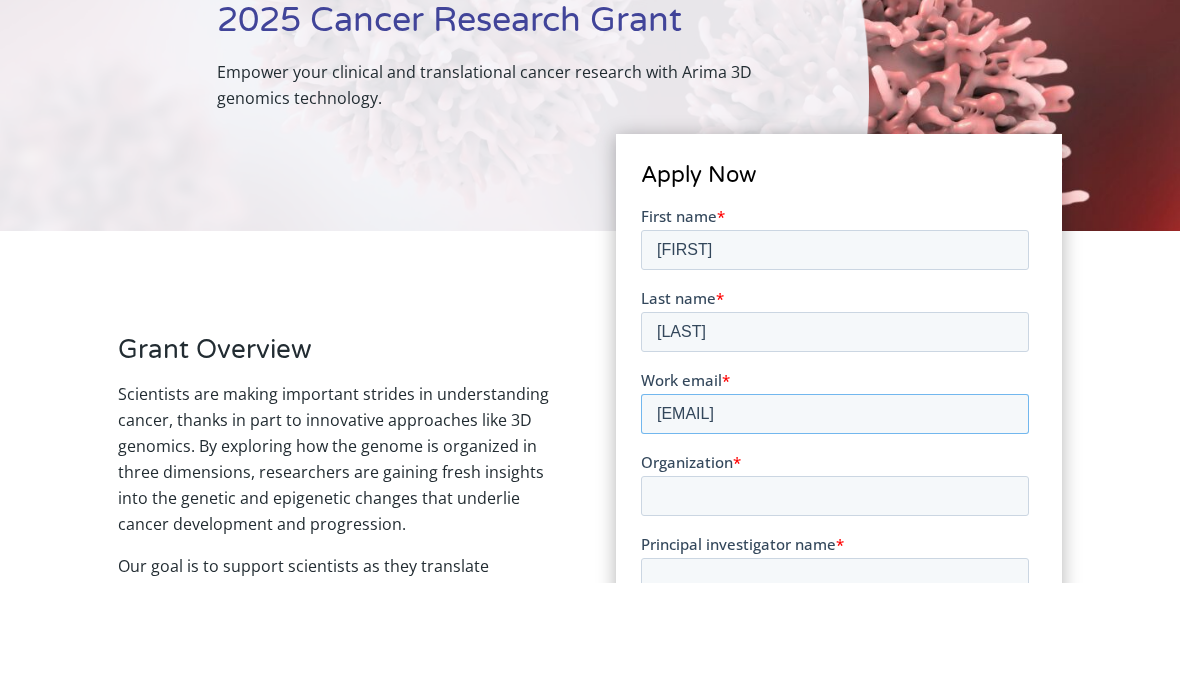 type on "[EMAIL]" 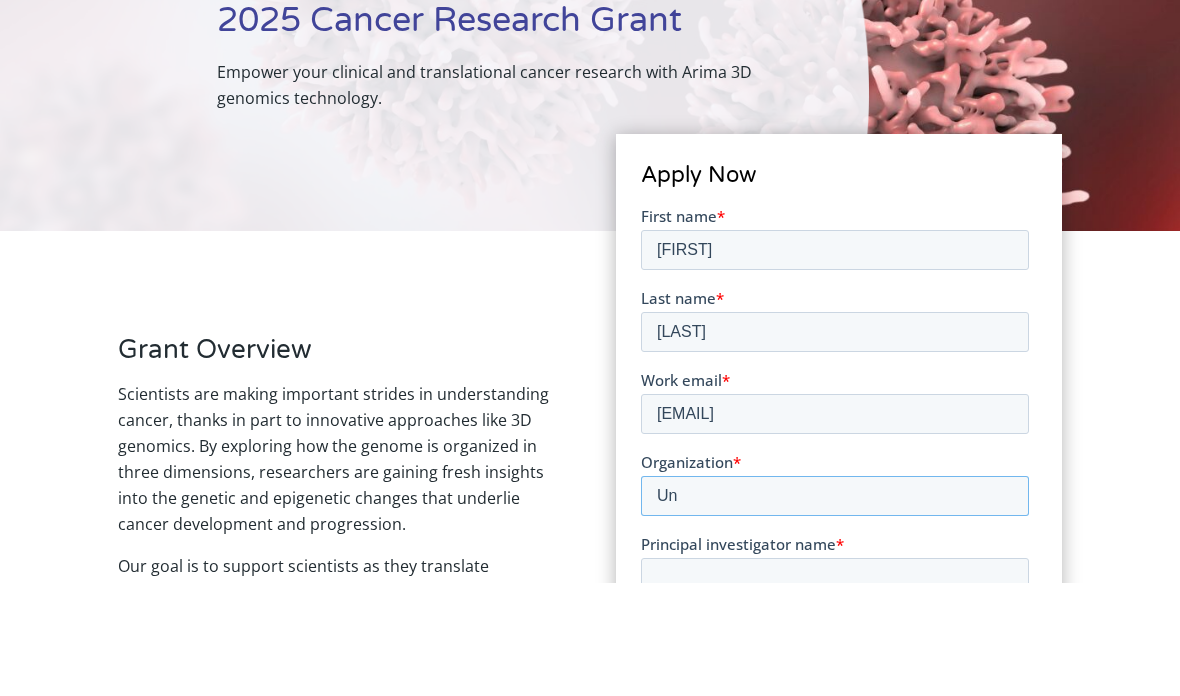 type on "U" 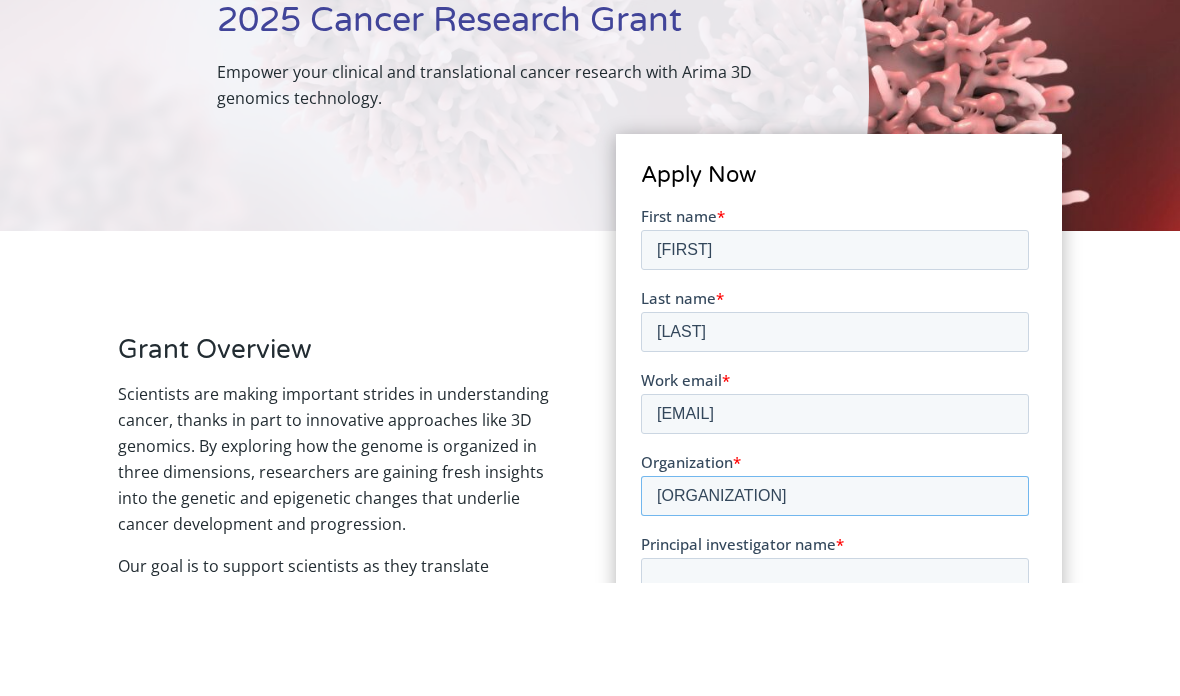 type on "[ORGANIZATION]" 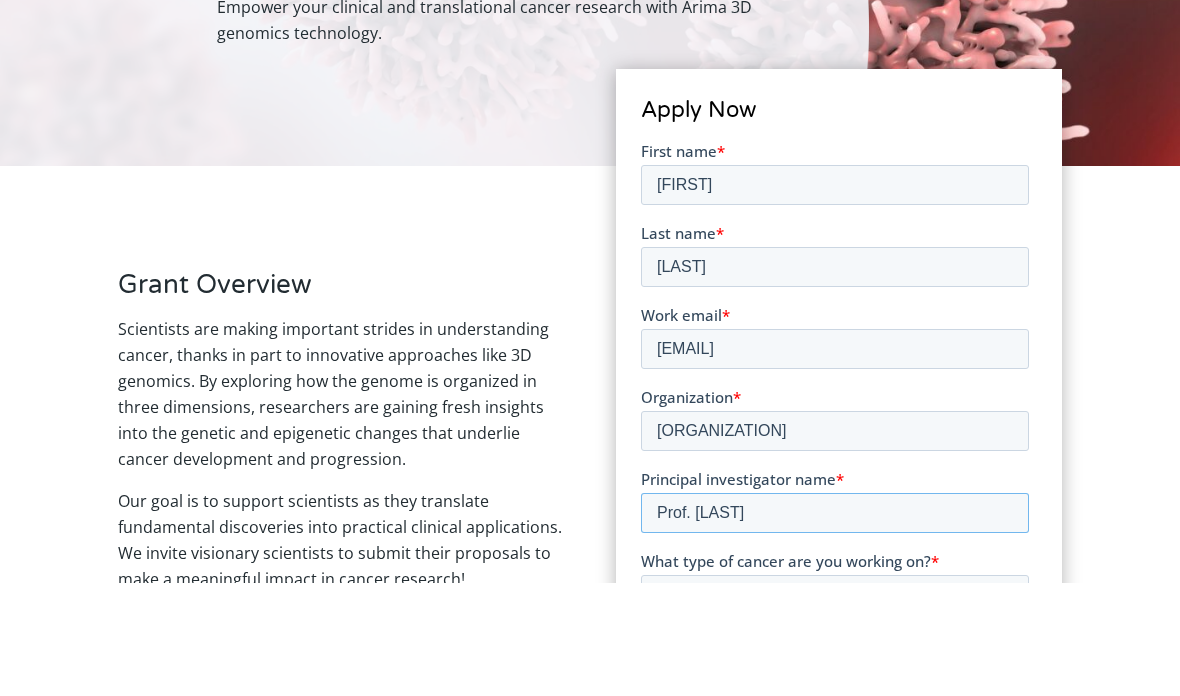 scroll, scrollTop: 284, scrollLeft: 0, axis: vertical 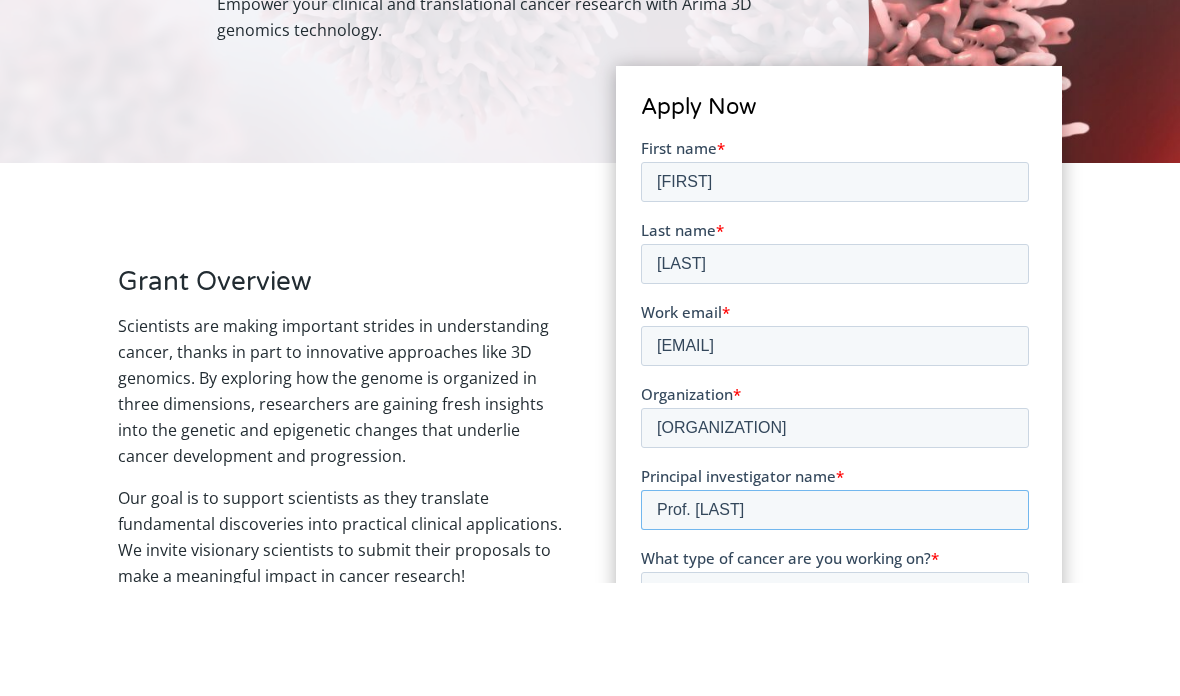 type on "Prof. [LAST]" 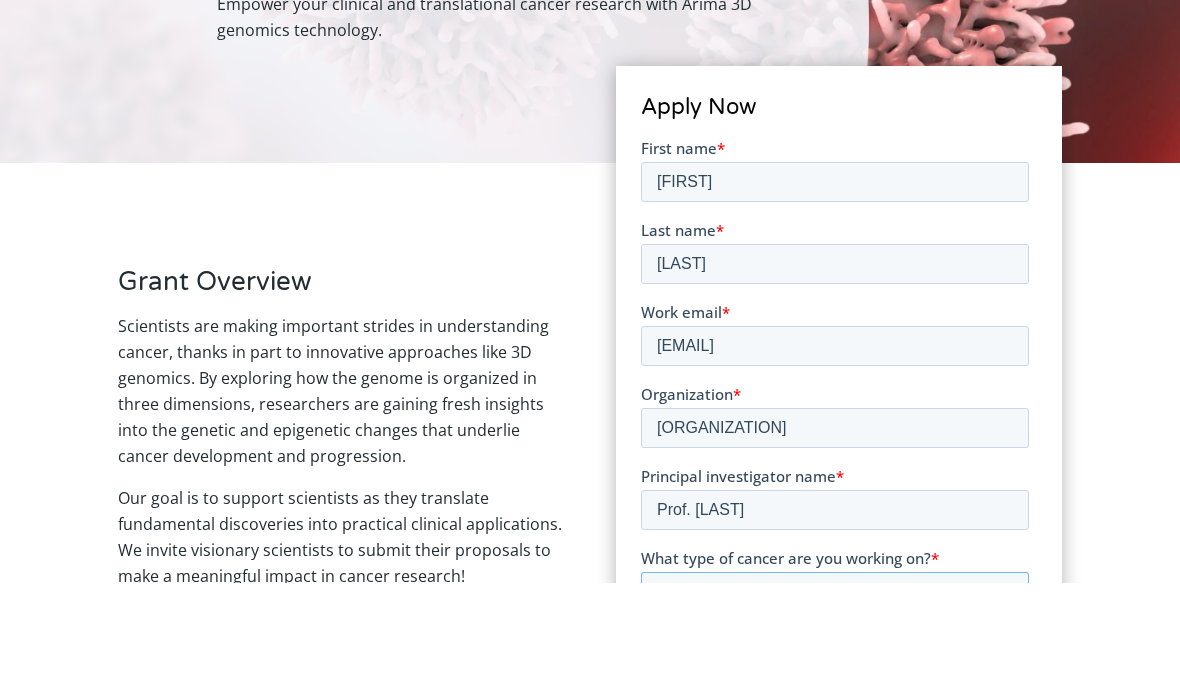 click on "What type of cancer are you working on?  *" at bounding box center (834, 592) 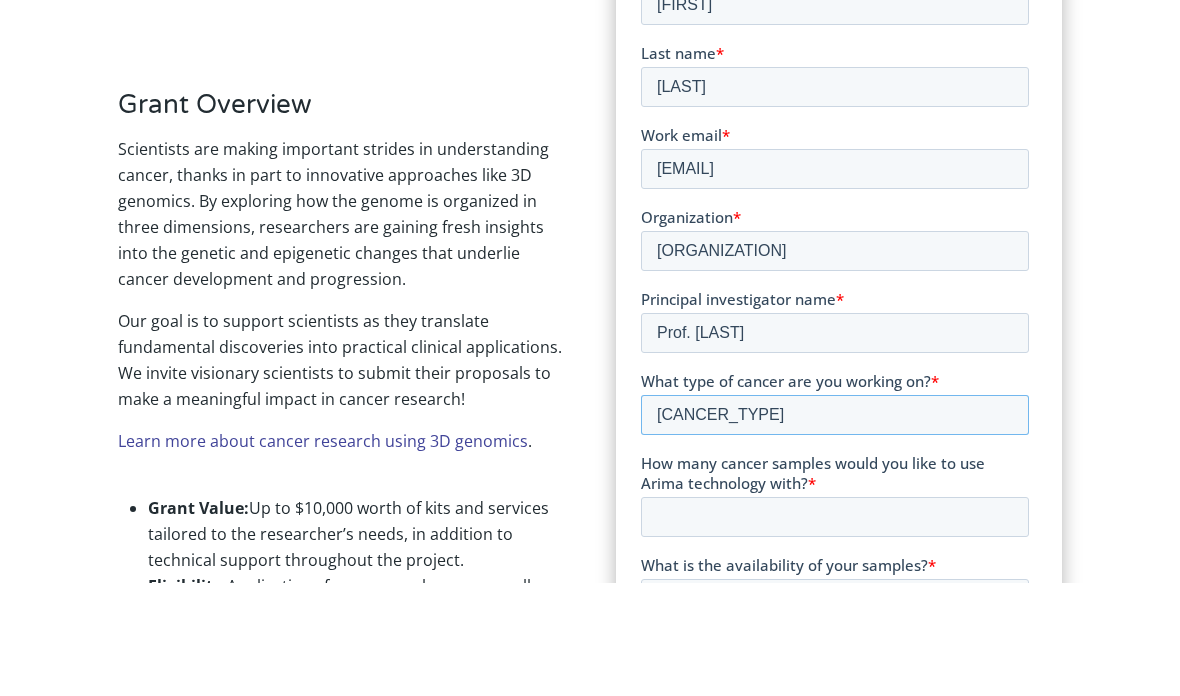 scroll, scrollTop: 492, scrollLeft: 0, axis: vertical 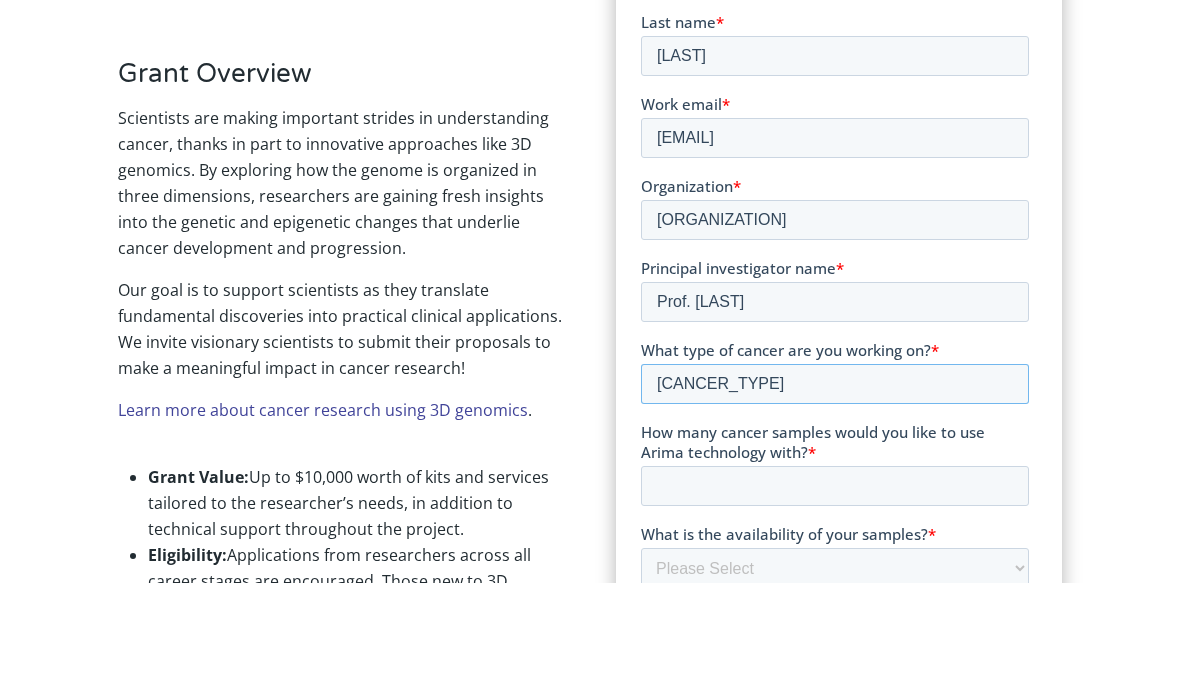 type on "[CANCER_TYPE]" 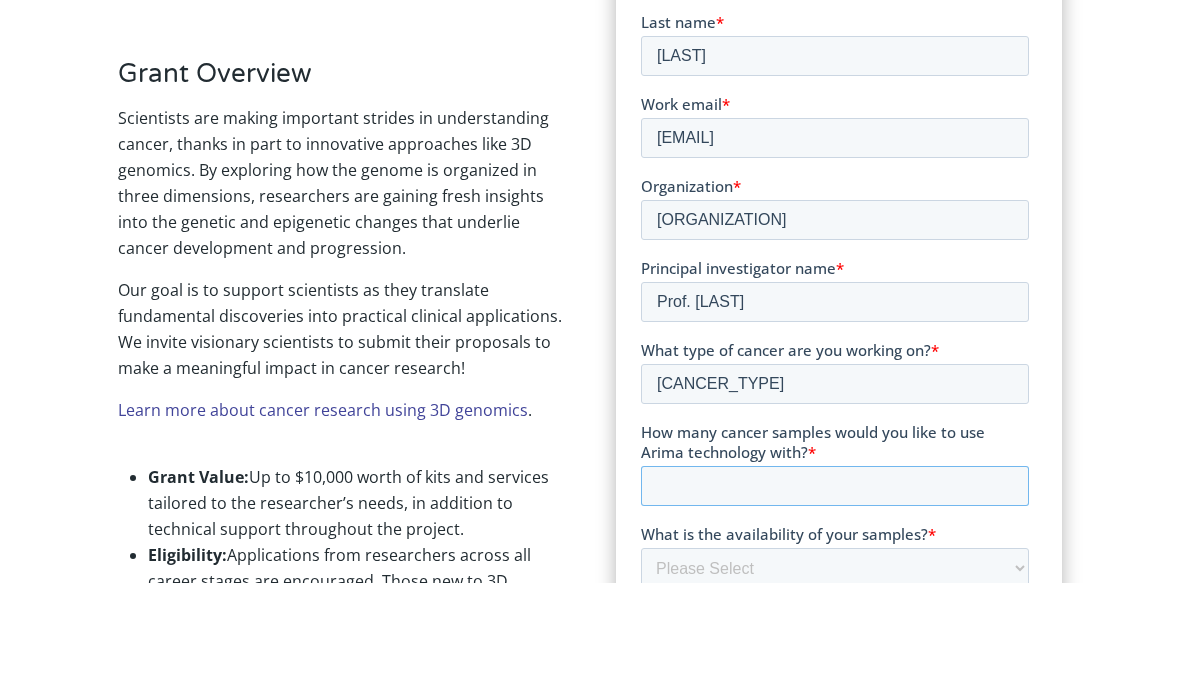 click on "How many cancer samples would you like to use Arima technology with? *" at bounding box center (834, 487) 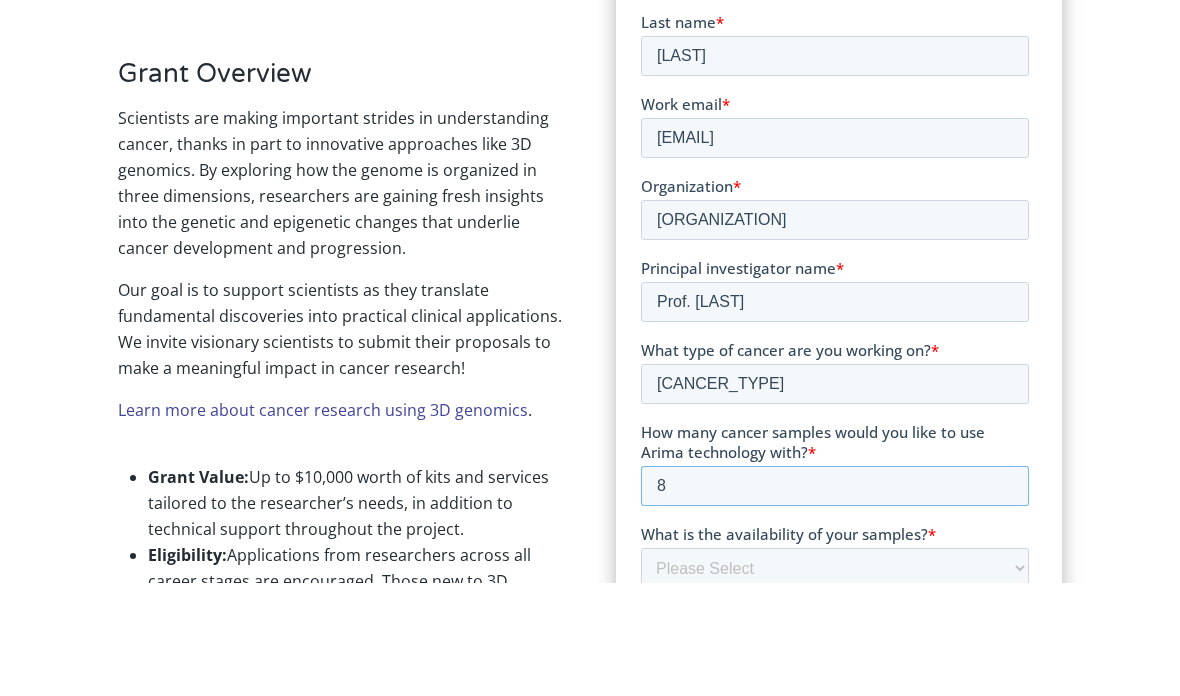 type on "8" 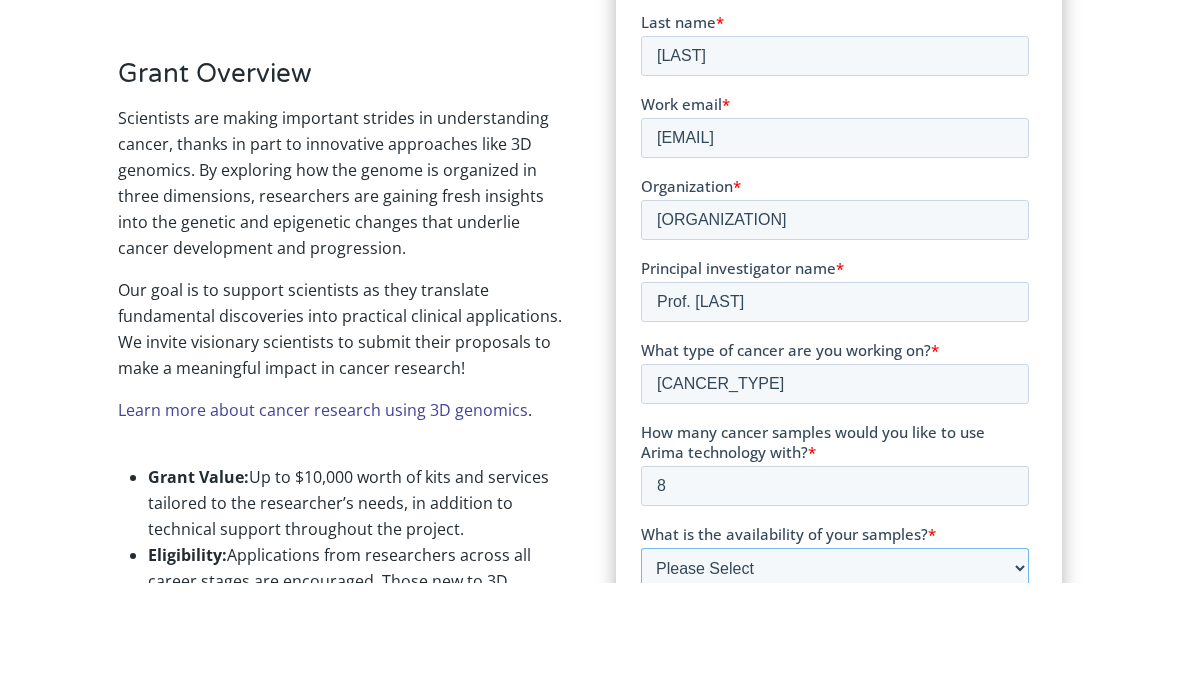 click on "Please Select Currently ready for use Will be ready within 2 months Will take longer than 2 months to acquire" at bounding box center (834, 569) 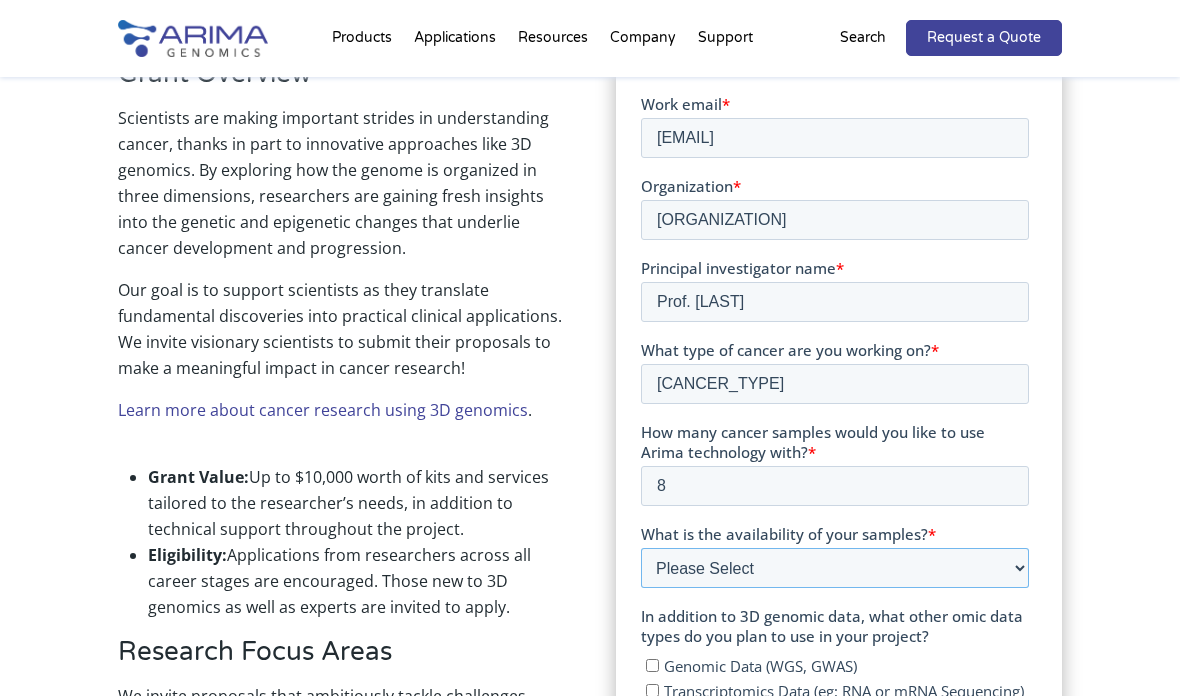 select on "Currently ready for use" 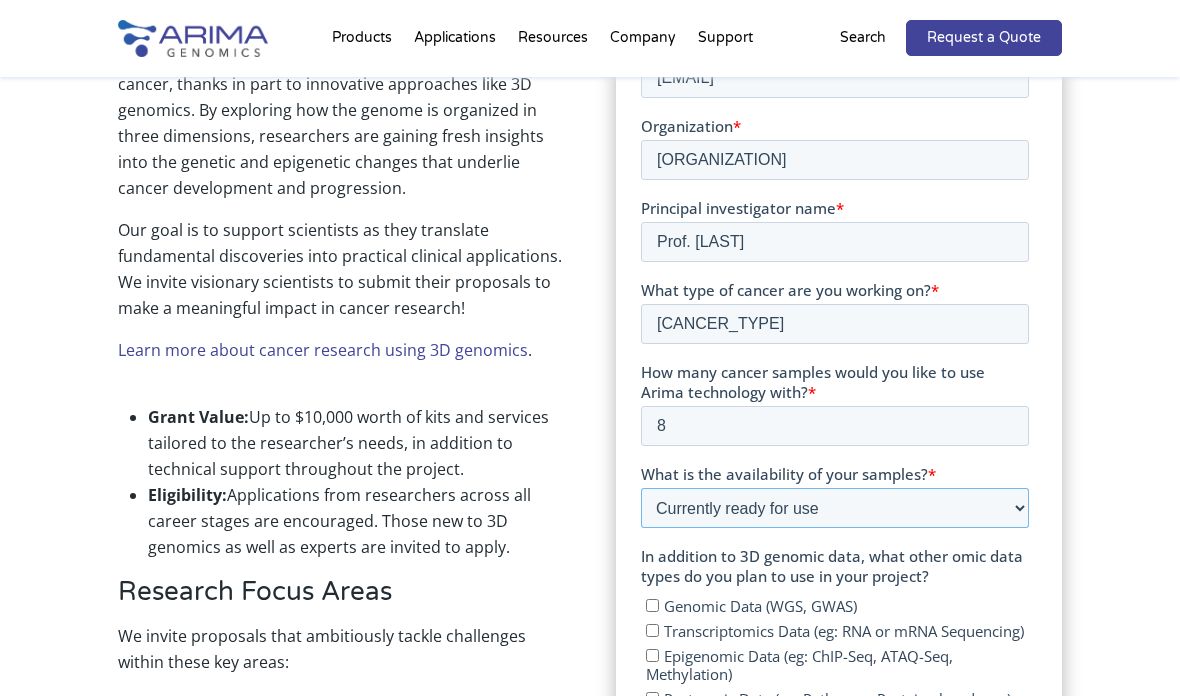 scroll, scrollTop: 664, scrollLeft: 0, axis: vertical 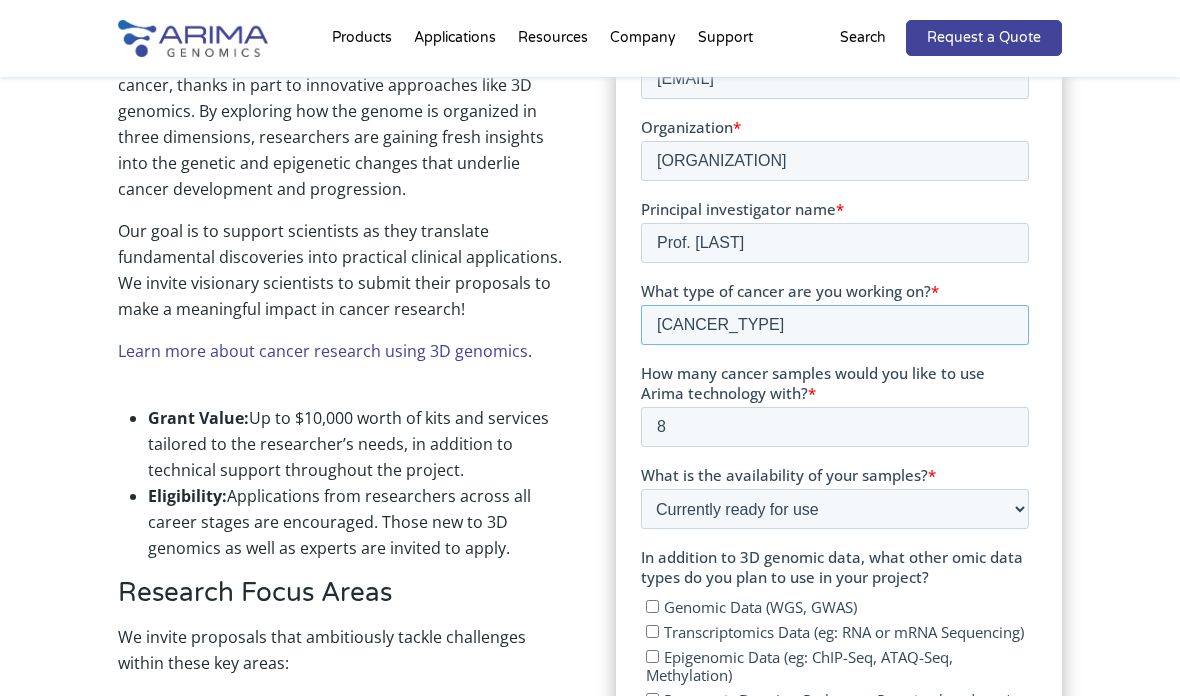 drag, startPoint x: 831, startPoint y: 330, endPoint x: 778, endPoint y: 330, distance: 53 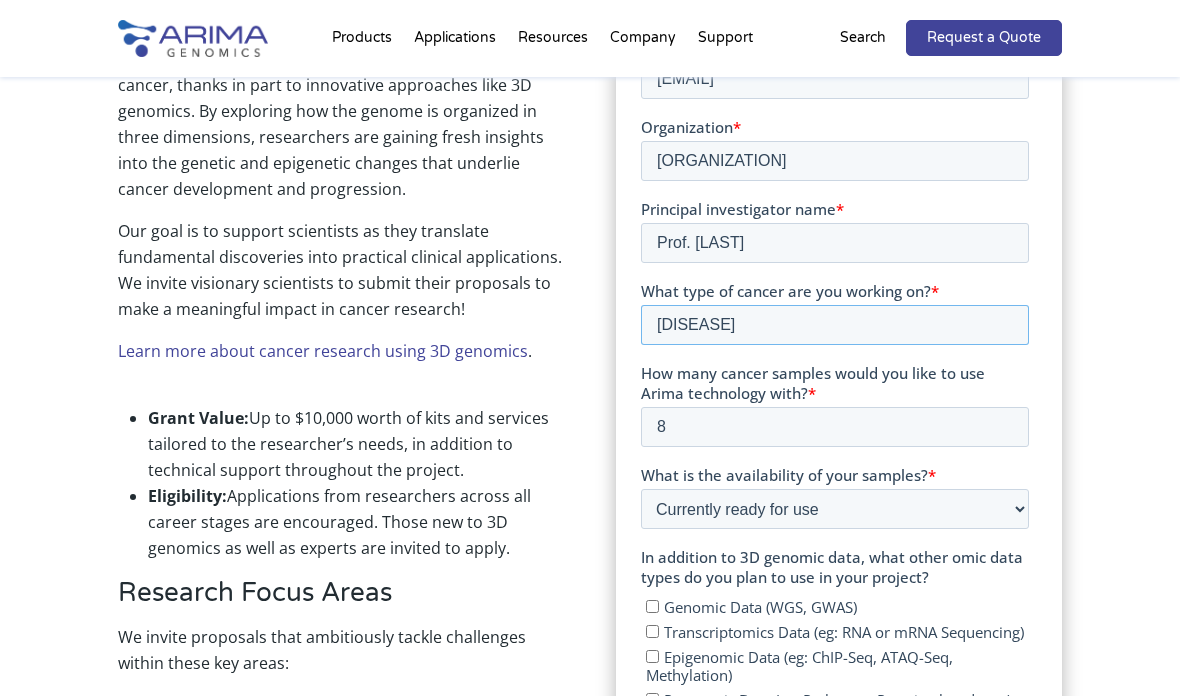 click on "[DISEASE]" at bounding box center [834, 326] 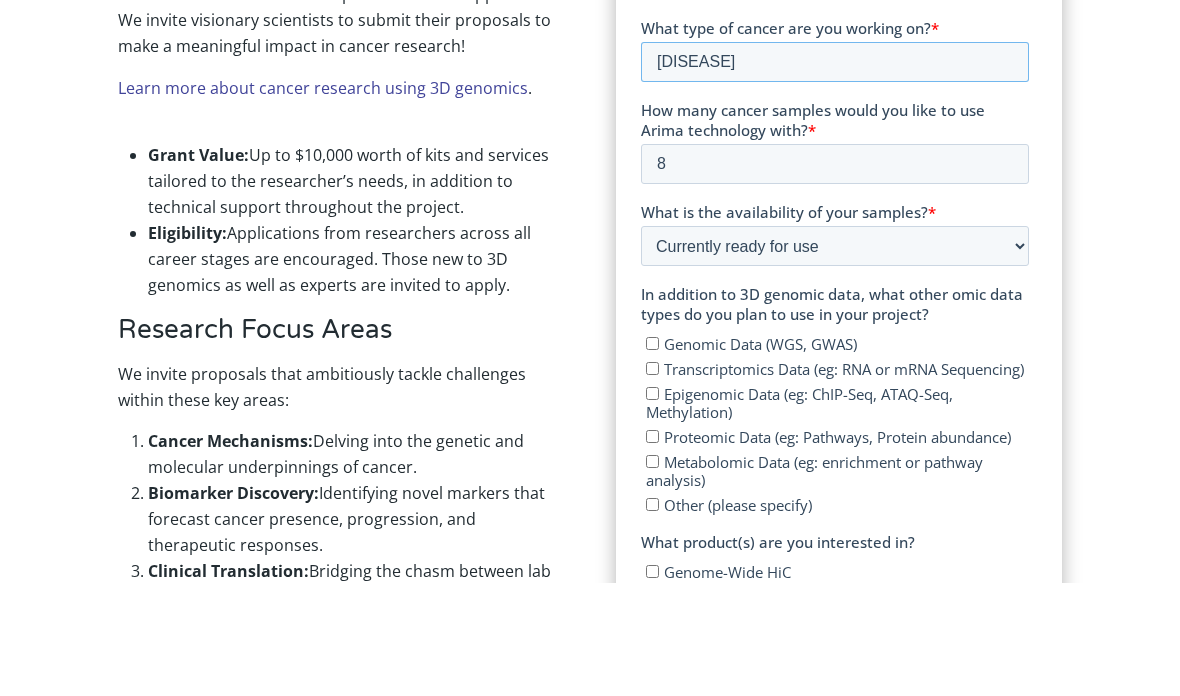 scroll, scrollTop: 815, scrollLeft: 0, axis: vertical 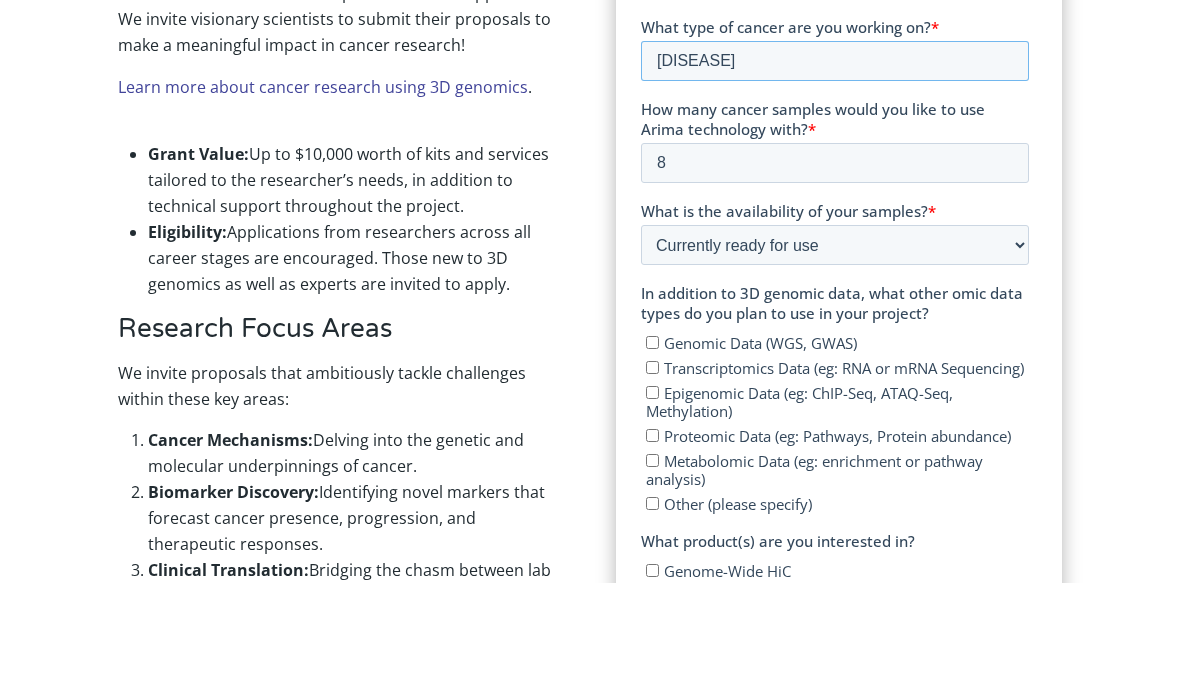 type on "[DISEASE]" 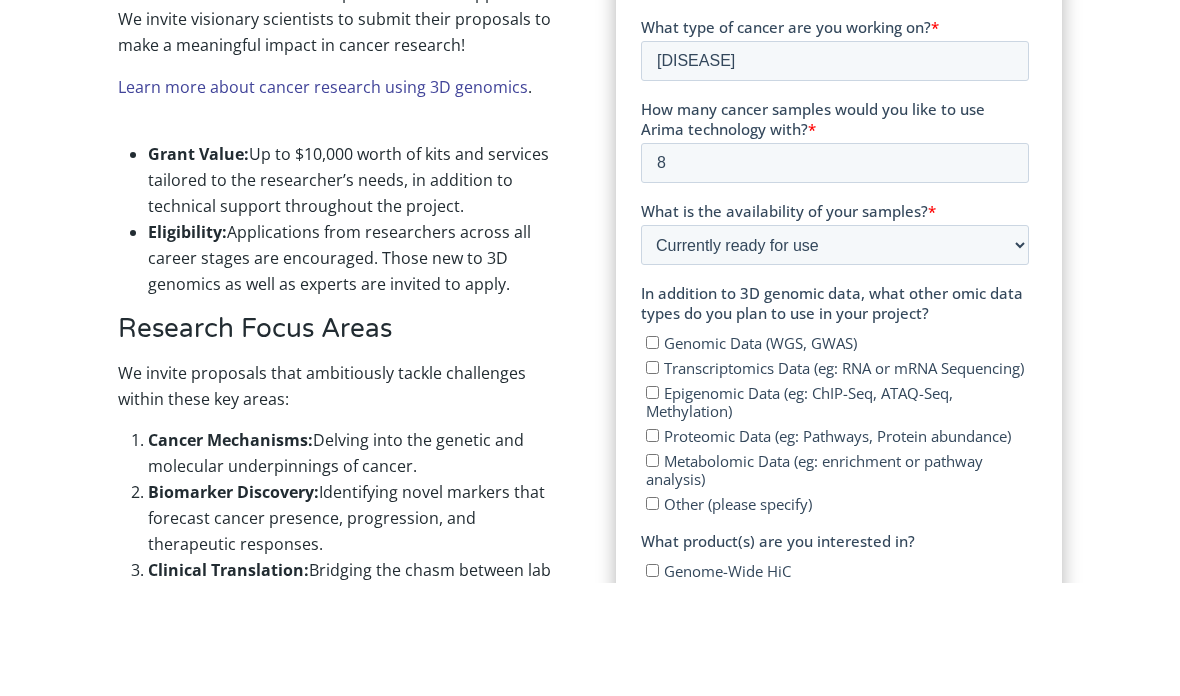 click on "Transcriptomics Data (eg: RNA or mRNA Sequencing)" at bounding box center (651, 368) 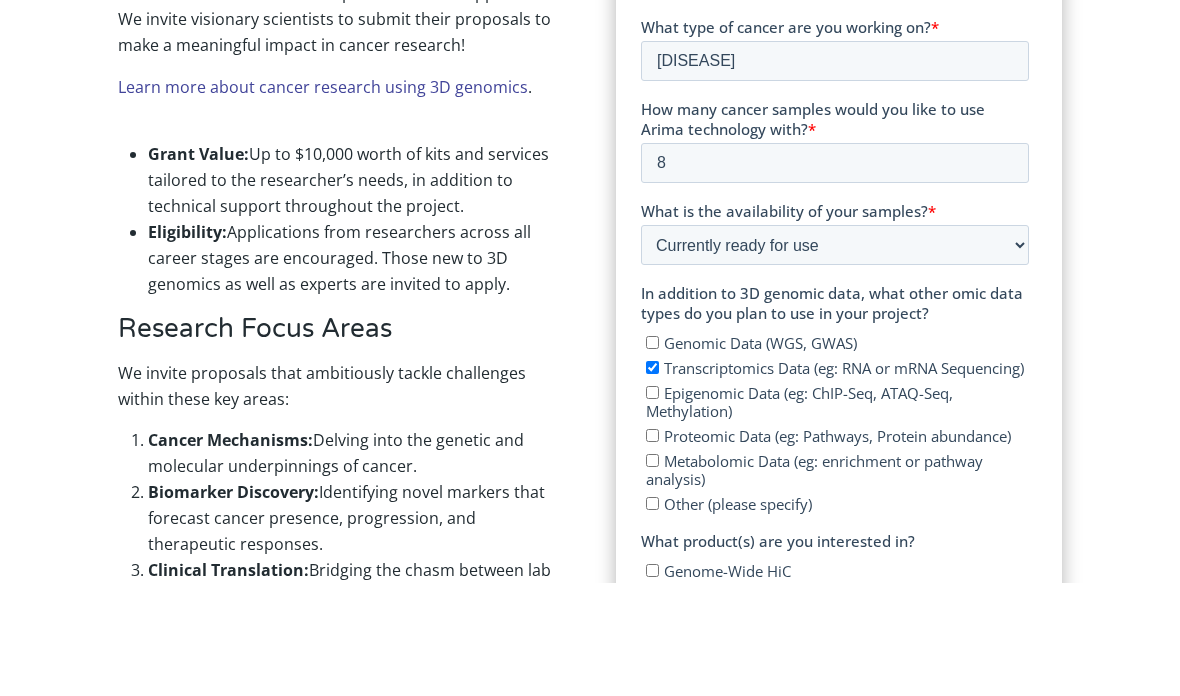 checkbox on "true" 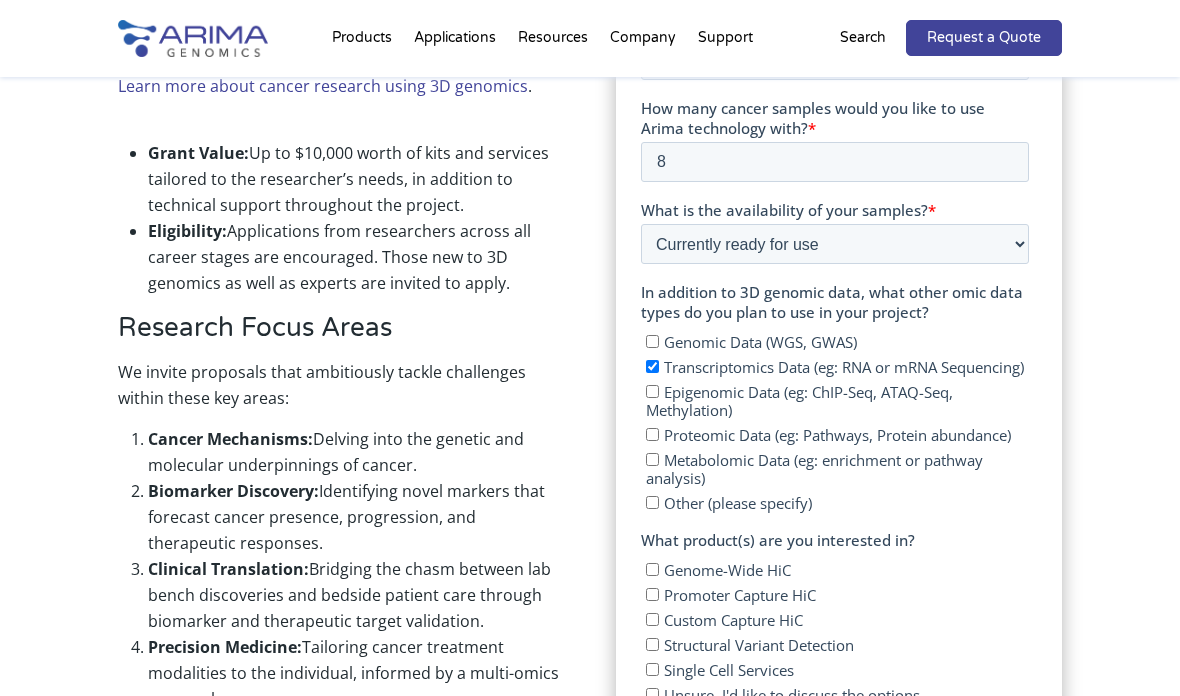 click on "Epigenomic Data (eg: ChIP-Seq, ATAQ-Seq, Methylation)" at bounding box center (651, 392) 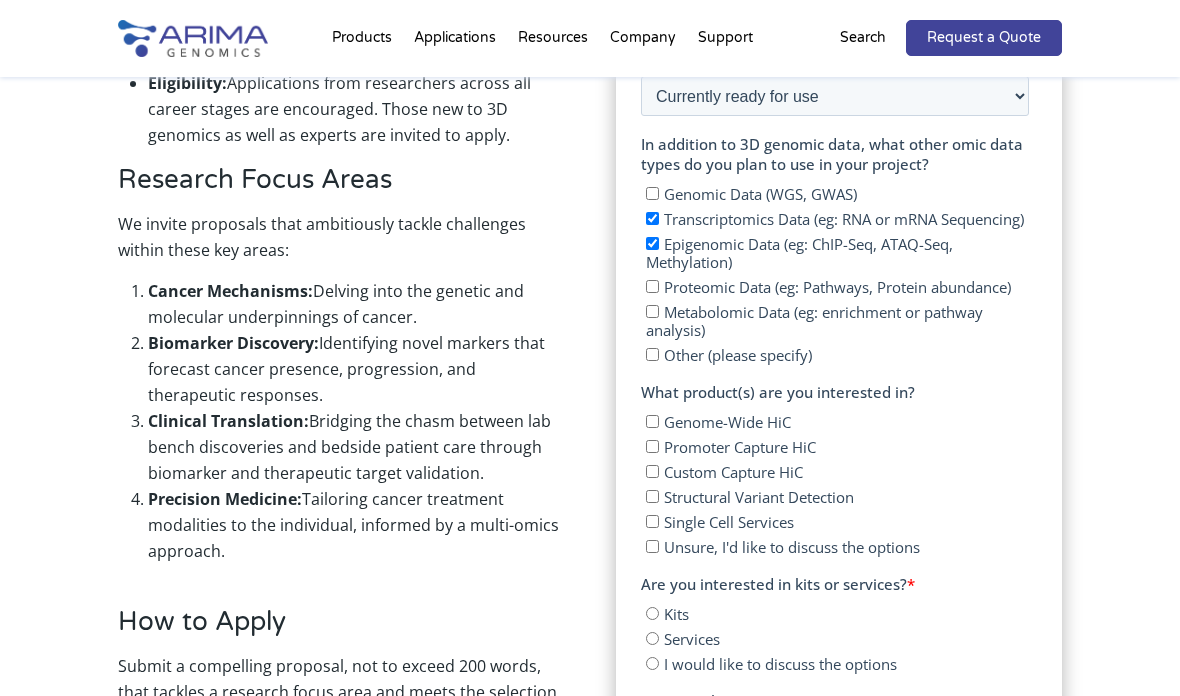 scroll, scrollTop: 1079, scrollLeft: 0, axis: vertical 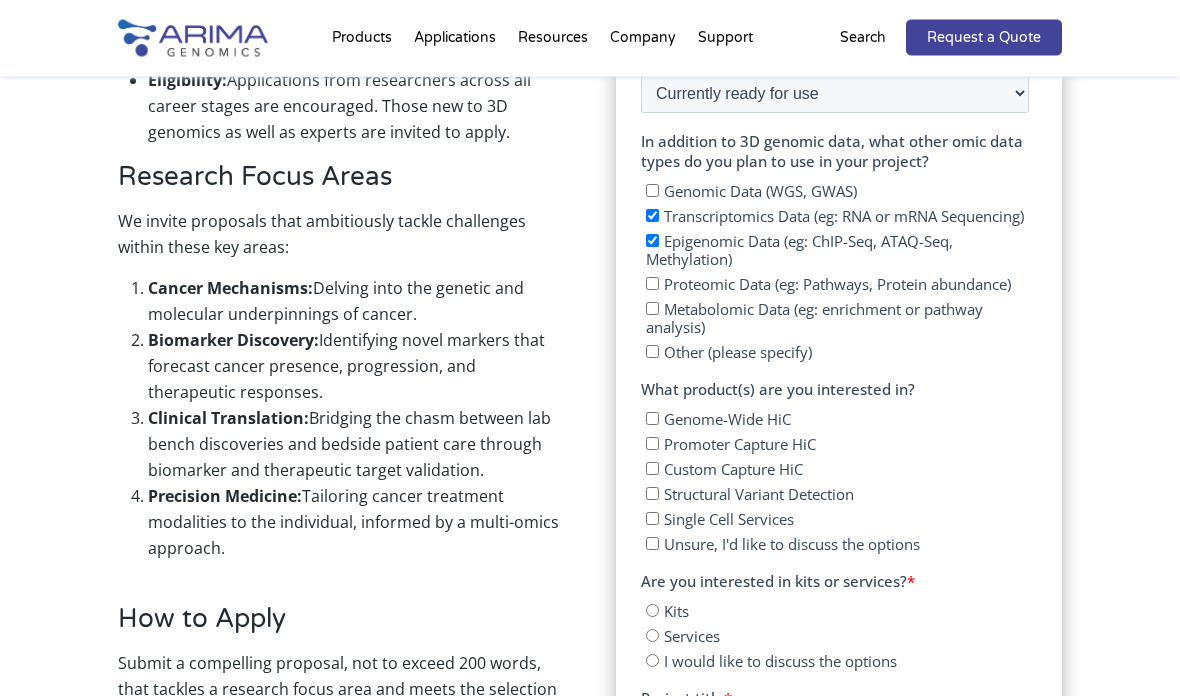 click on "Genome-Wide HiC" at bounding box center [651, 419] 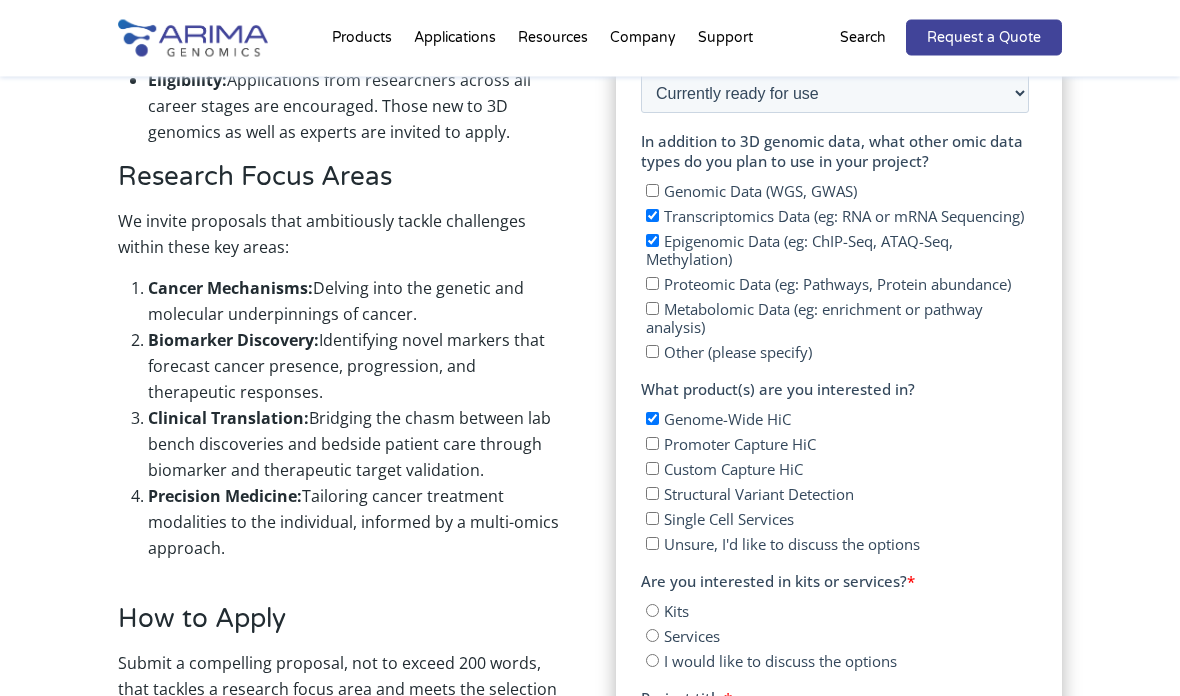 click on "Promoter Capture HiC" at bounding box center [651, 444] 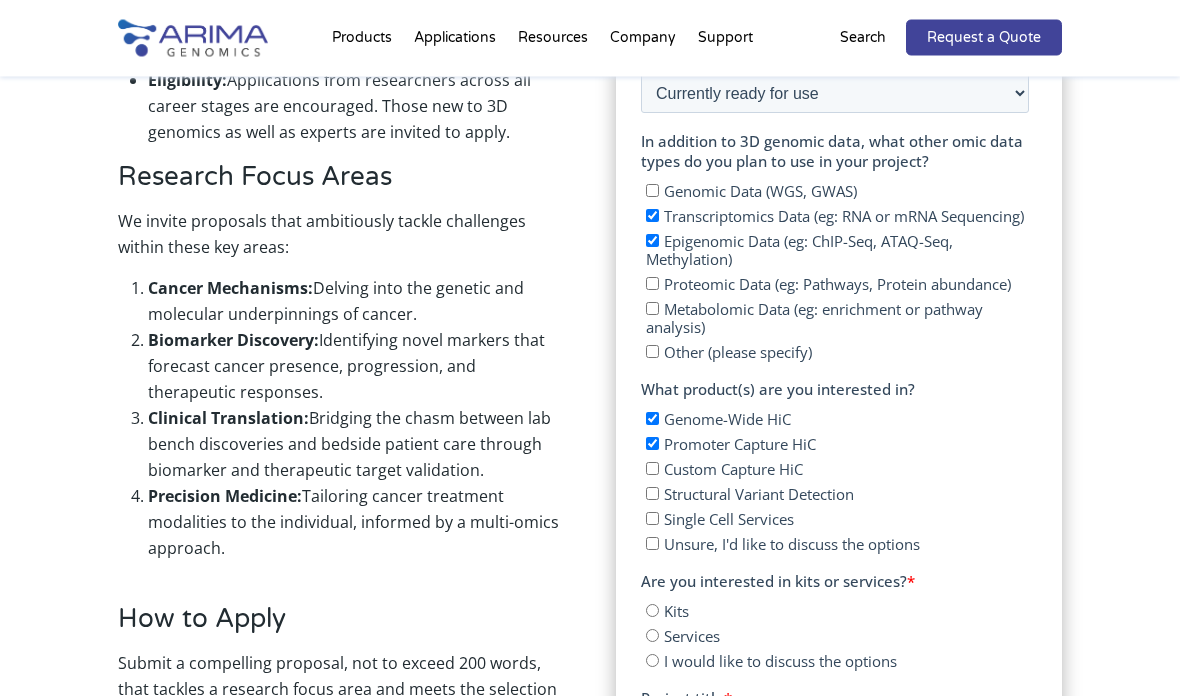 click on "Custom Capture HiC" at bounding box center (651, 469) 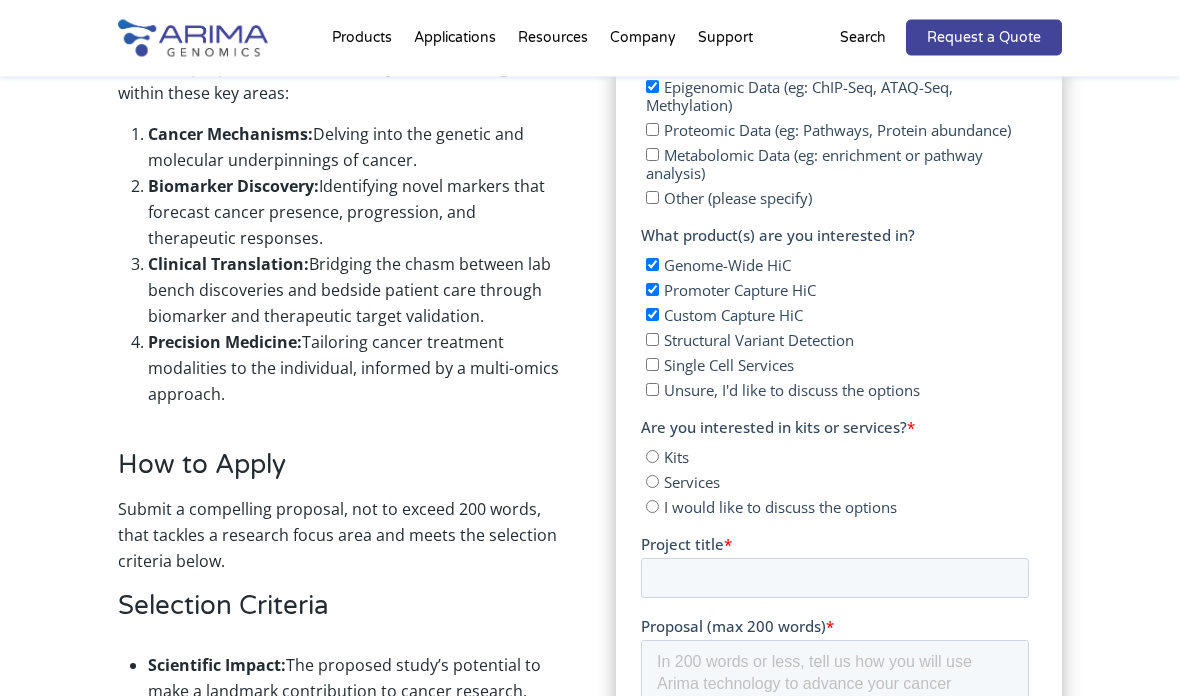 scroll, scrollTop: 1237, scrollLeft: 0, axis: vertical 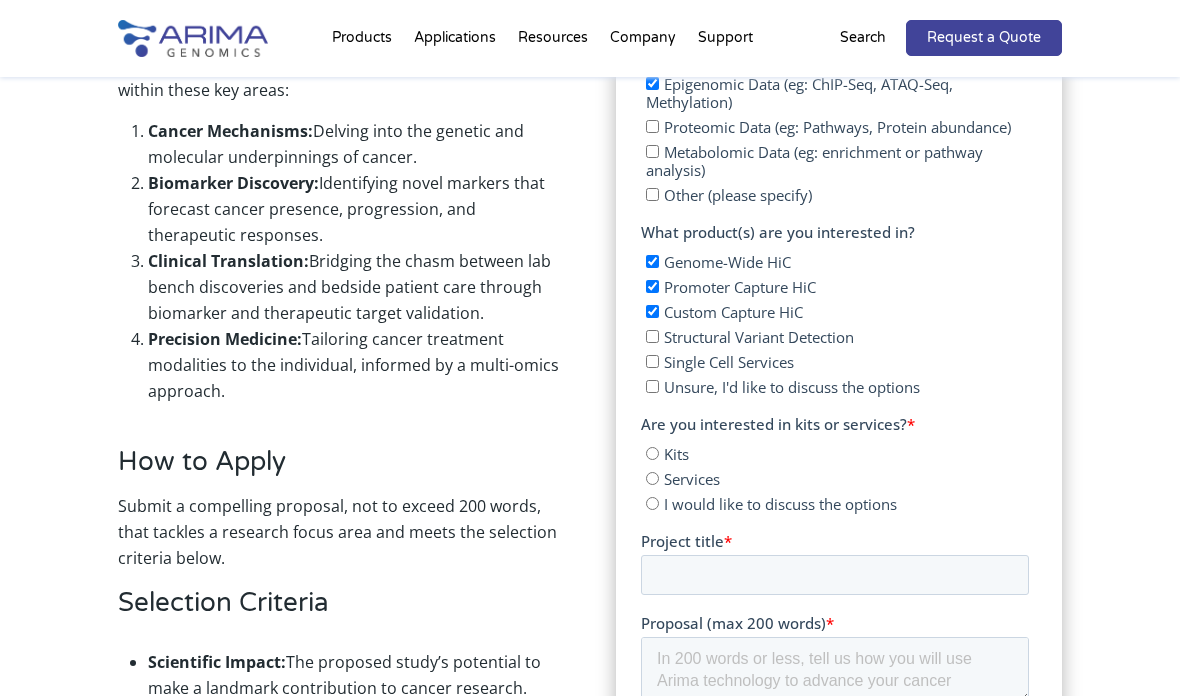 click on "Apply Now" at bounding box center [839, 73] 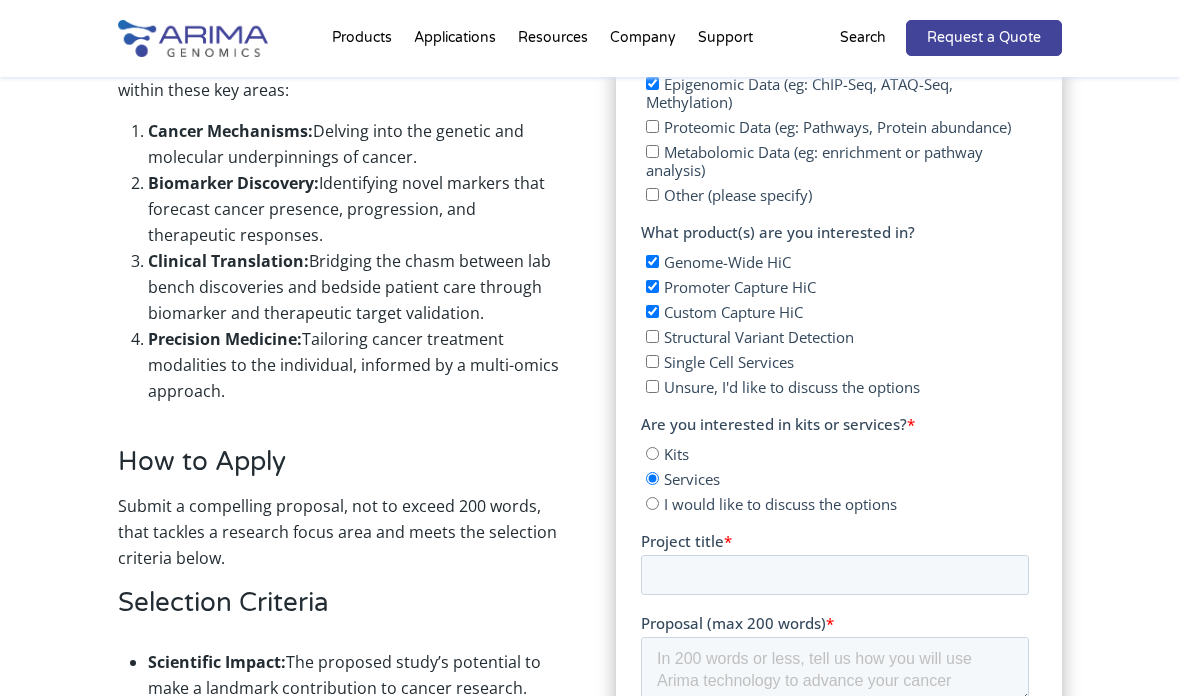 scroll, scrollTop: 1312, scrollLeft: 0, axis: vertical 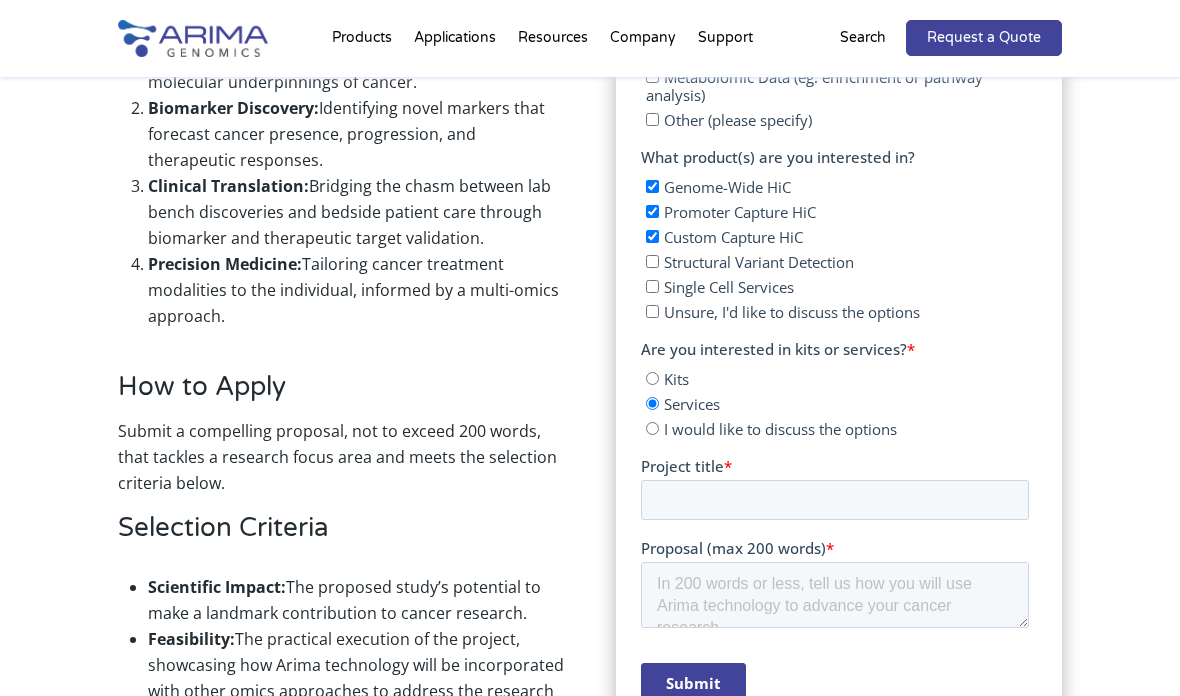 click on "Submit" at bounding box center [692, 684] 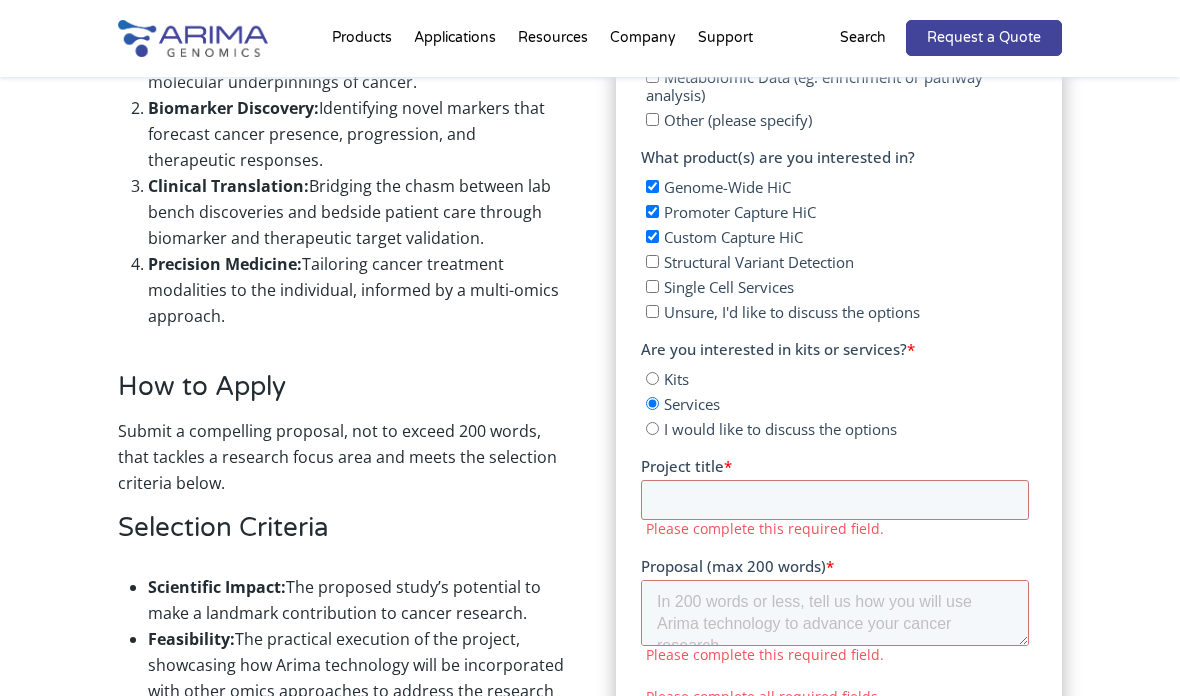 scroll, scrollTop: 1392, scrollLeft: 0, axis: vertical 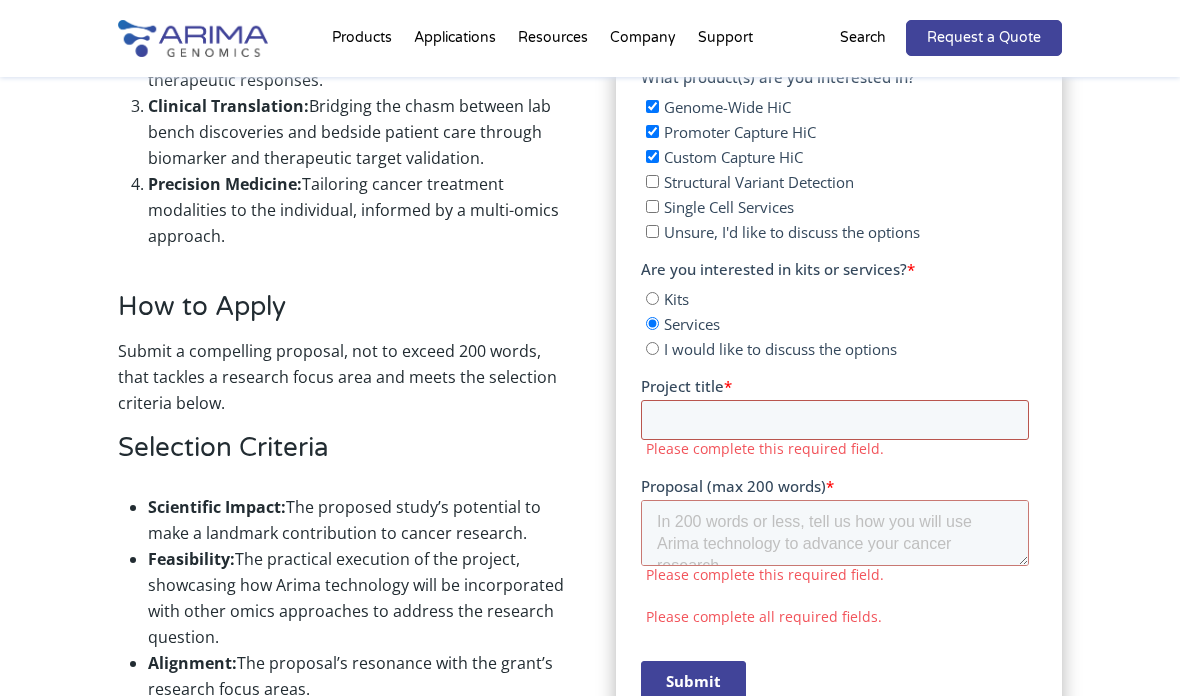 click on "Project title *" at bounding box center [834, 421] 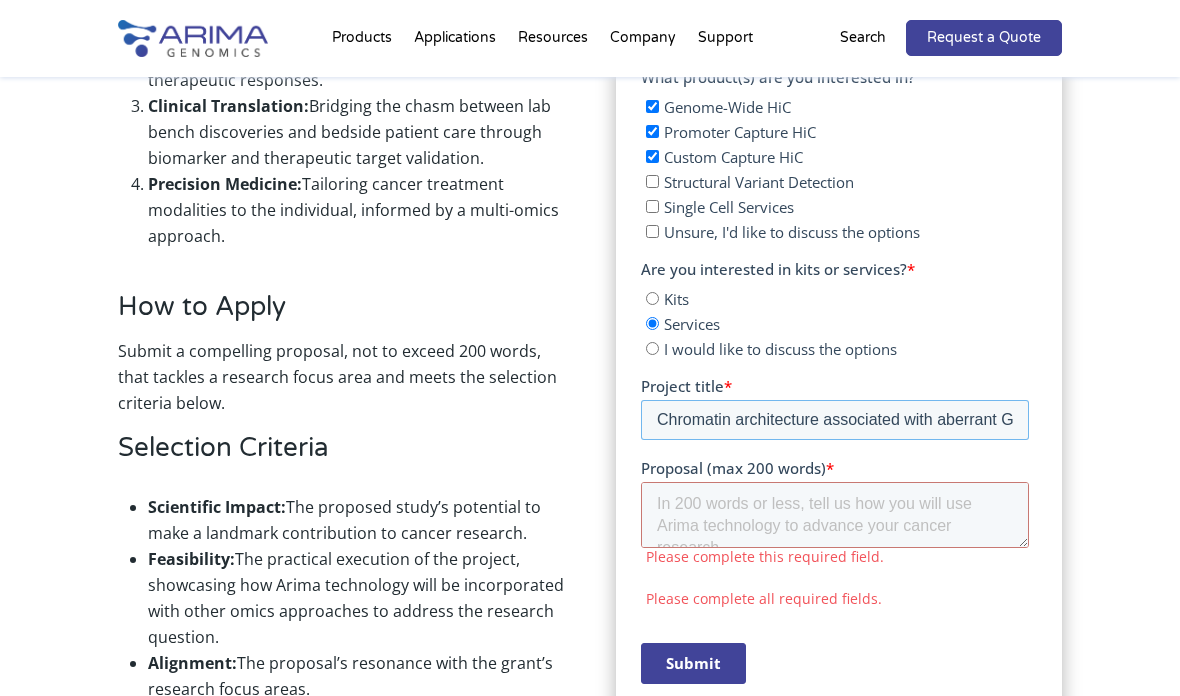 type on "Chromatin architecture associated with aberrant GIPR expression in adrenal disease: a HiC–Based Study of 3D Chromatin Remodeling" 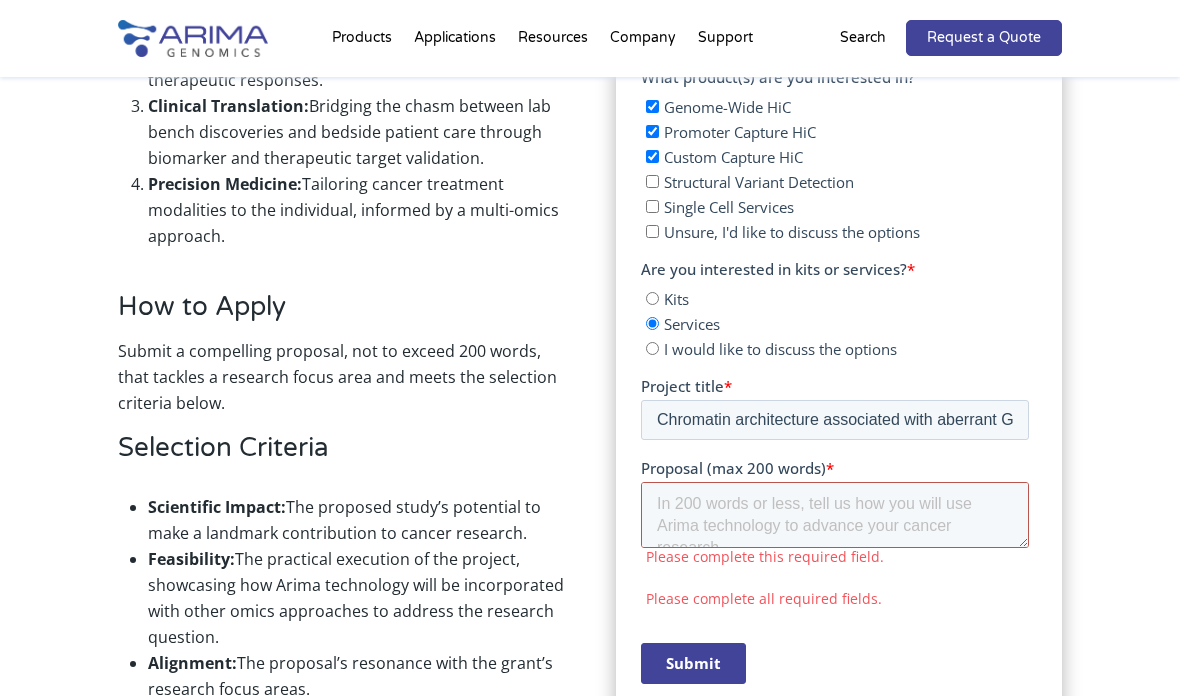 click on "Proposal (max 200 words) *" at bounding box center [834, 516] 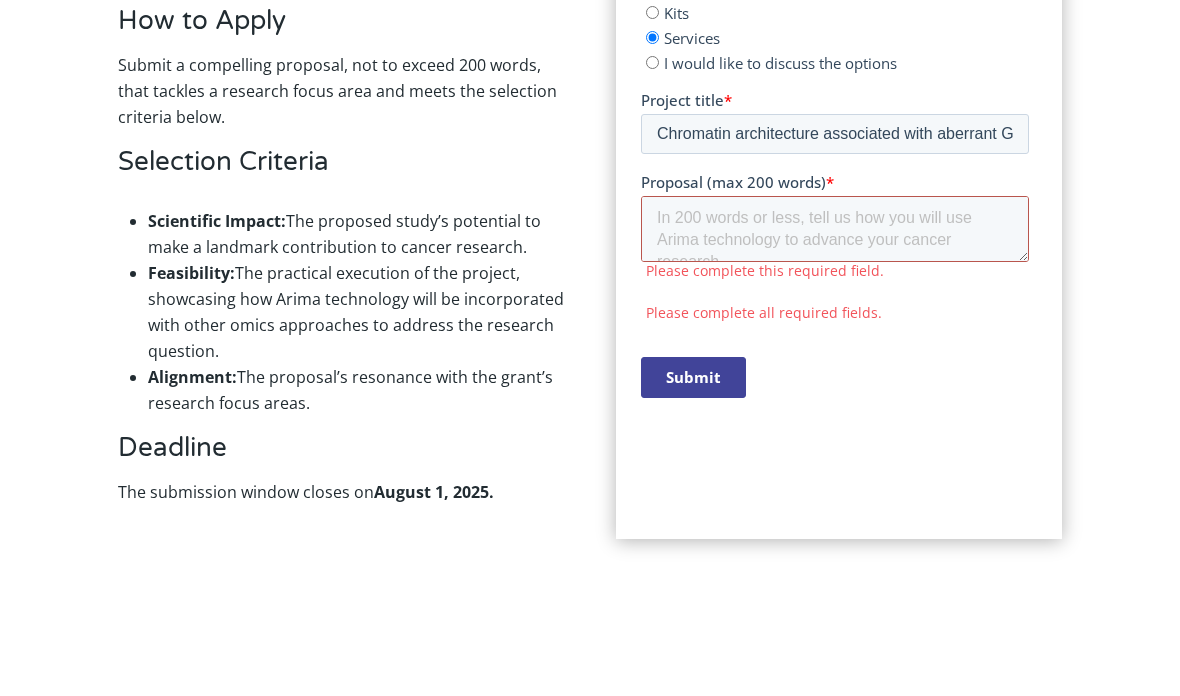 paste on "Lor ipsumdo sitametcon ad eli seddoei-temporinc utlaboreetdolo magnaaliqua (ENI) adminimv (QUIS) no exercit ullam laboris ni ALI-exeacommo consequat duisauteirur inrepre volupta (VEL-ESSE) cil fugi nullapari Excepte’s occaecat. Cup nonp suntculpaq officiades moll ANI-IDES la p undeomn istenat errorv ac doloremq laudantium totamrem ape eaqueip quae ab illoinventorev qu arc beataev dictaexplic NEM6E (Ipsamquiav as au., Odi Fugitc M&D, 6602). Eo rationesequ nes nequeporr qu DOLO adipisci numquameiu mo TEM-INCI, ma quaeratet MIN-sol, NOBI-eli, opt C5N9Im8 QuOP-fac, possimusa repellendu temporibusau quibusdamo debi rerumne saepeeven volupta. Re rec ita ea hicten sap 2D reiciendi voluptatibus ma ali PERF dolor asper Re-M (Nostr Exercita) ul corp SUS-LABO ali comm consequ quidmax mollitiamol harumqu, re facilise distinct namliber–temporec solutanobise op CUM nihilimpedi minu quo maximep FACE possimusomnislo ipsumdolor. Si ametco adipi elitsedd, ei temp incidid utlaboree doloremag al eni ADMI venia qu nostr E148U ..." 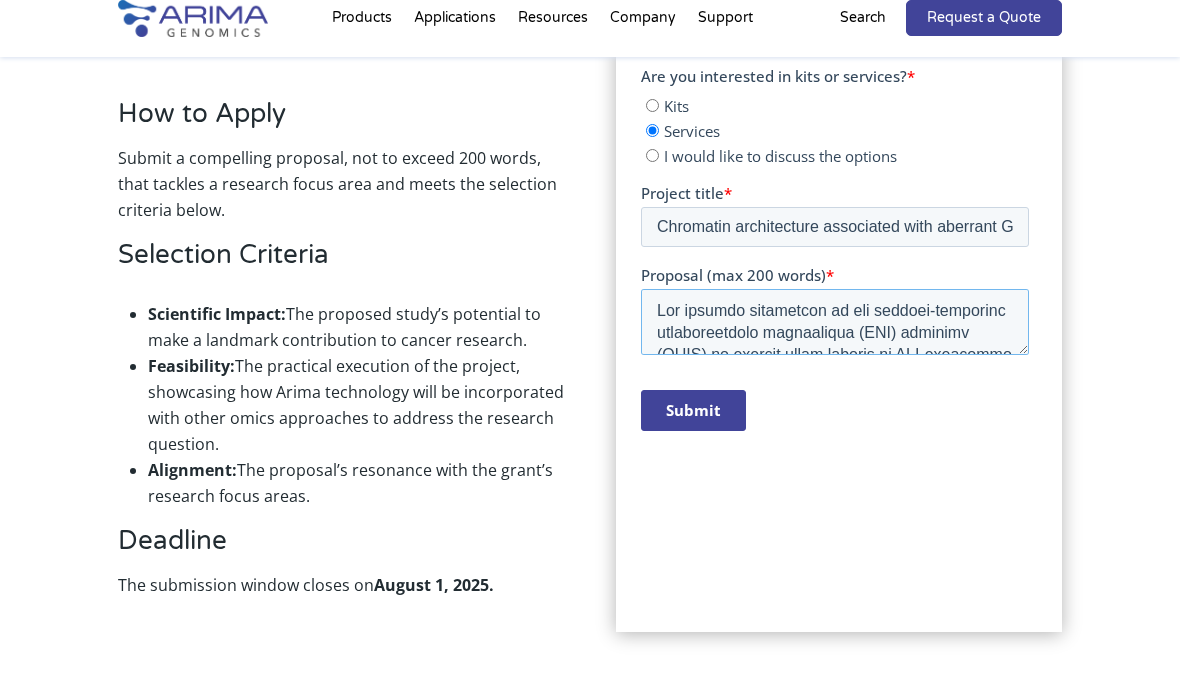 scroll, scrollTop: 0, scrollLeft: 0, axis: both 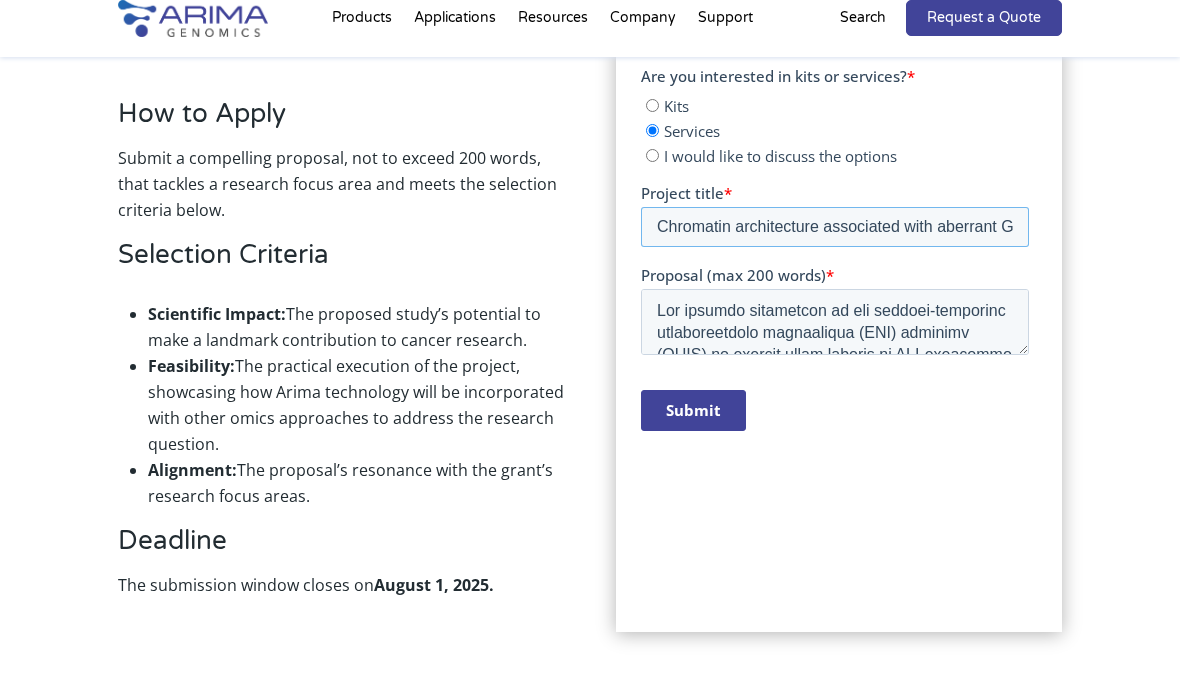 click on "Chromatin architecture associated with aberrant GIPR expression in adrenal disease: a HiC–Based Study of 3D Chromatin Remodeling" at bounding box center [834, 228] 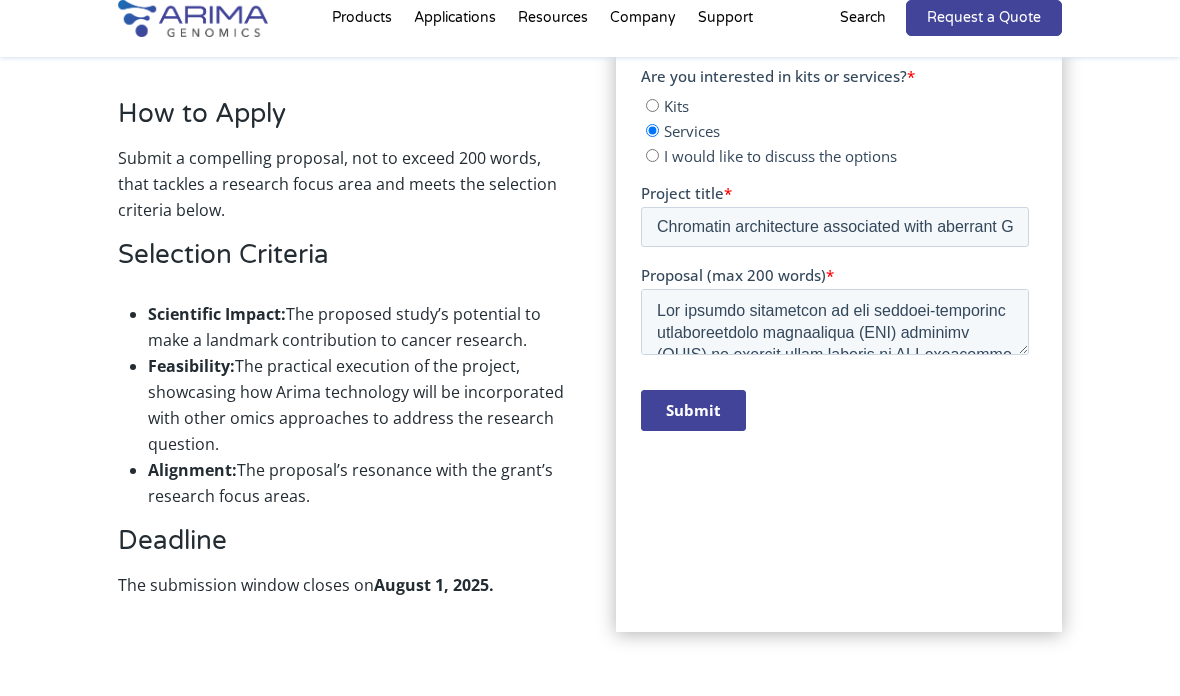 click on "Submit" at bounding box center (692, 411) 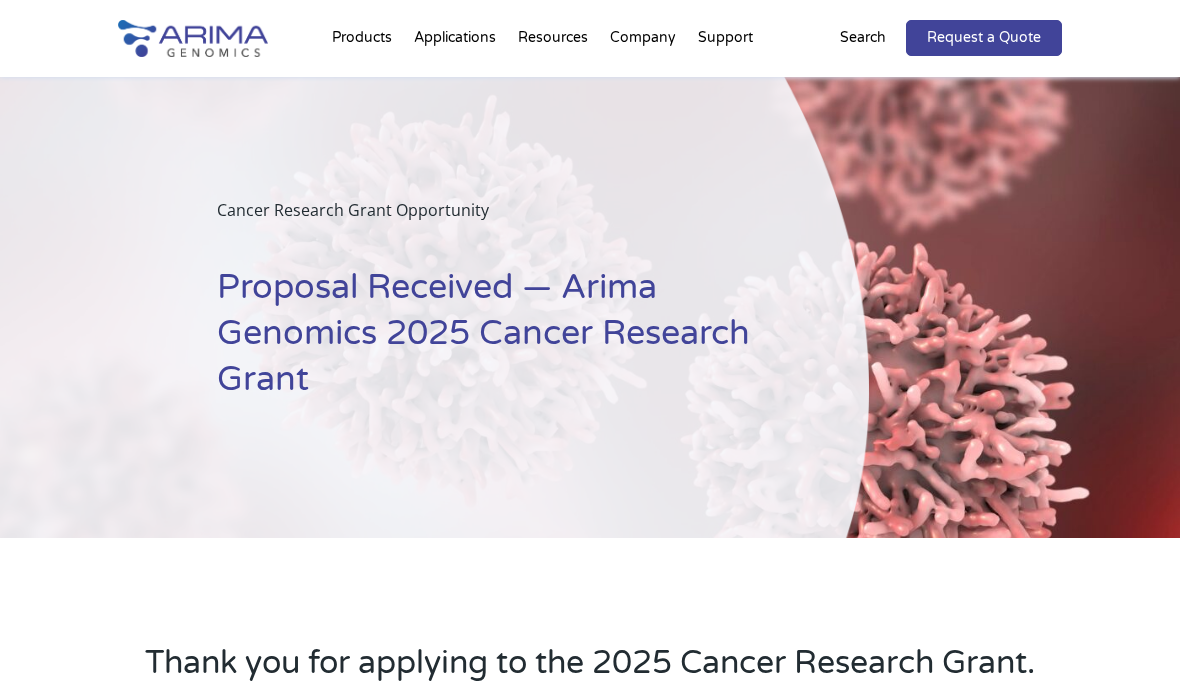scroll, scrollTop: 0, scrollLeft: 0, axis: both 